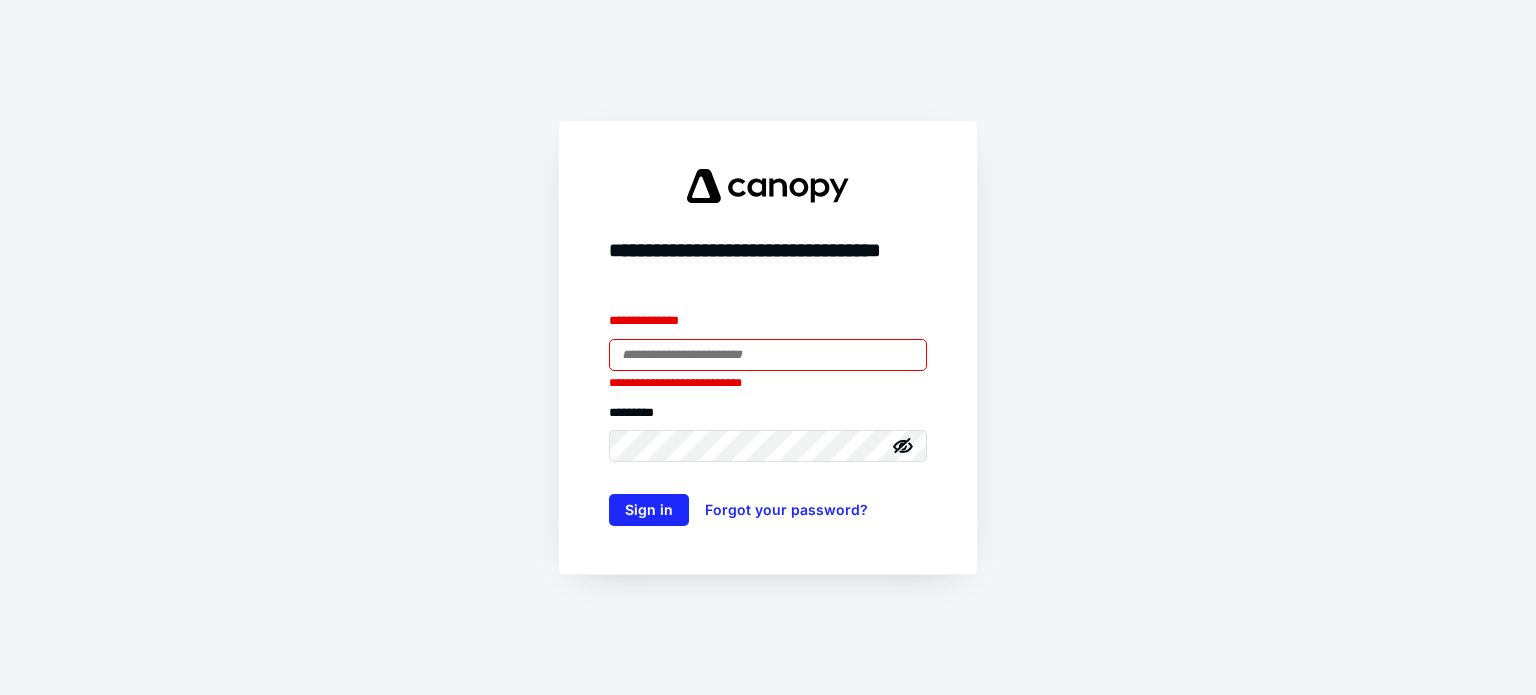 scroll, scrollTop: 0, scrollLeft: 0, axis: both 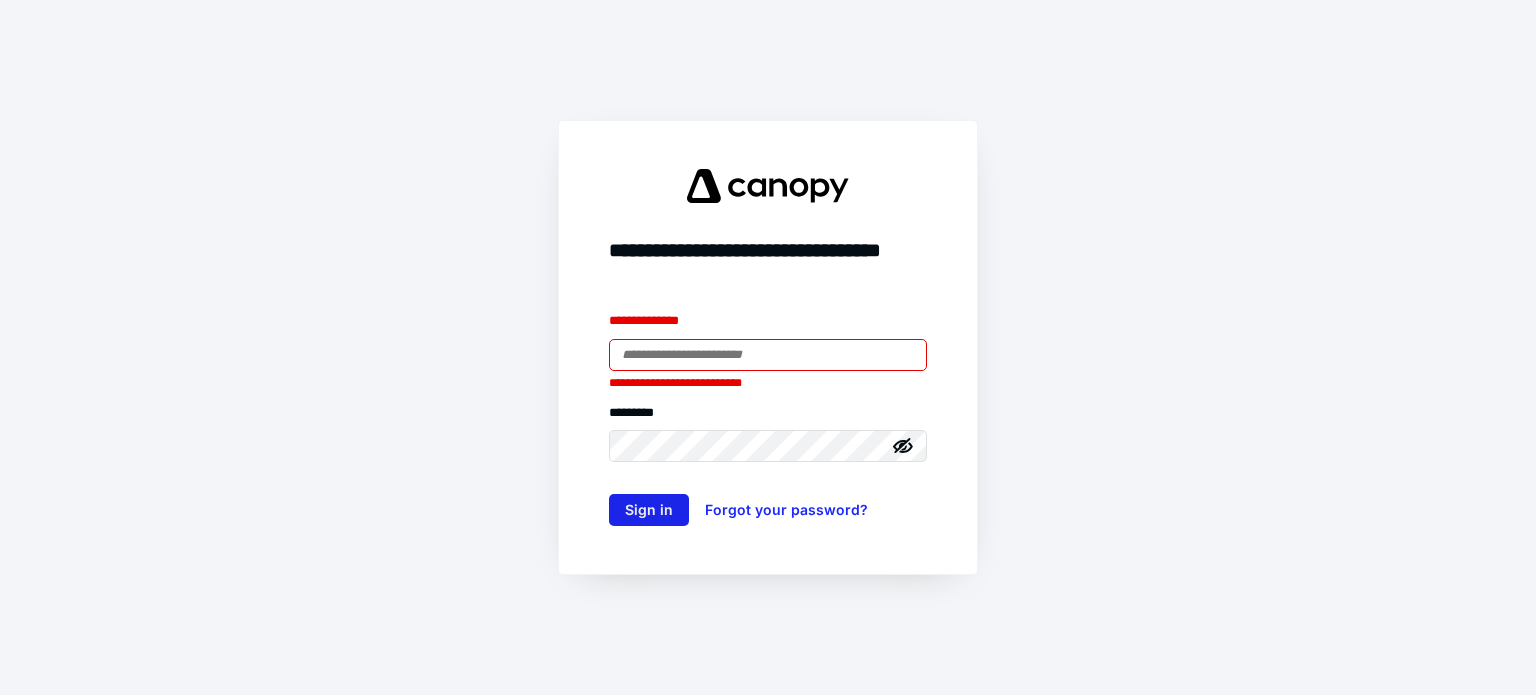 type on "**********" 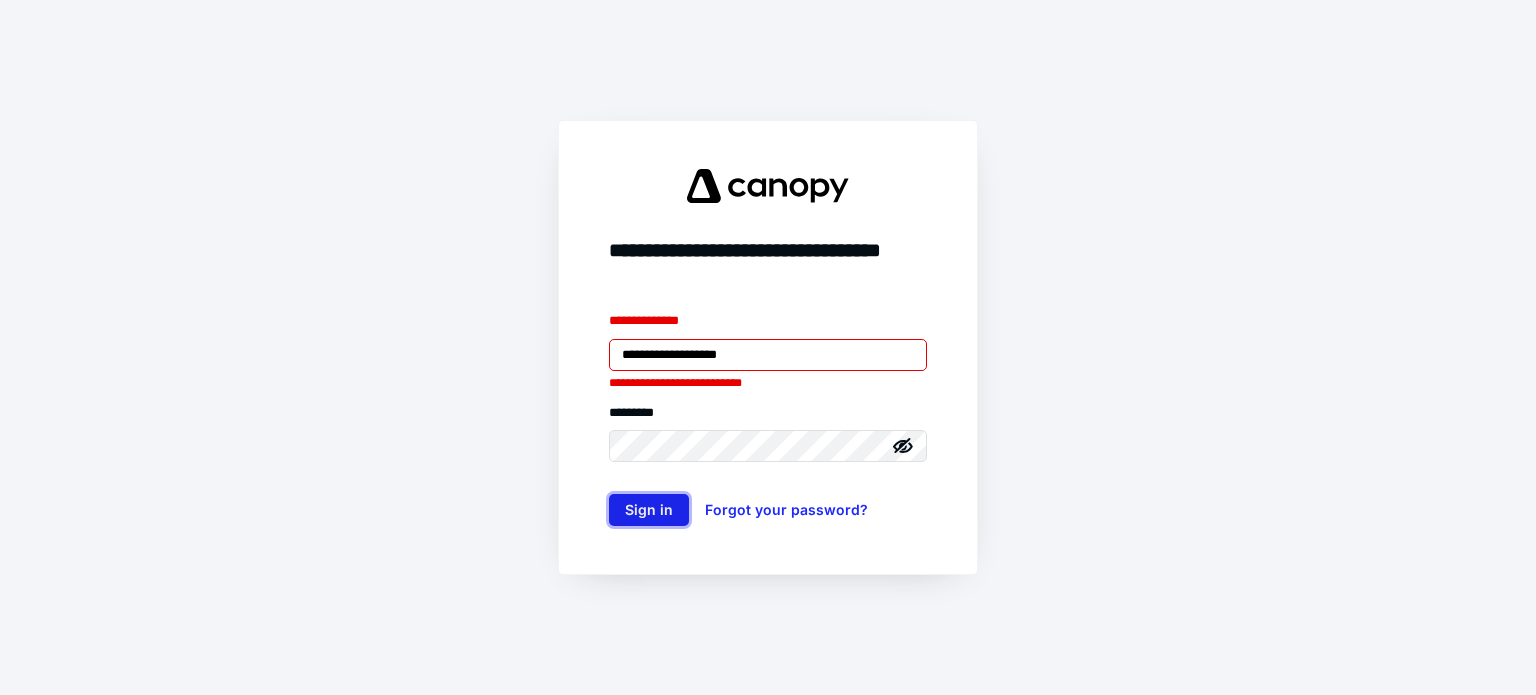 click on "Sign in" at bounding box center (649, 510) 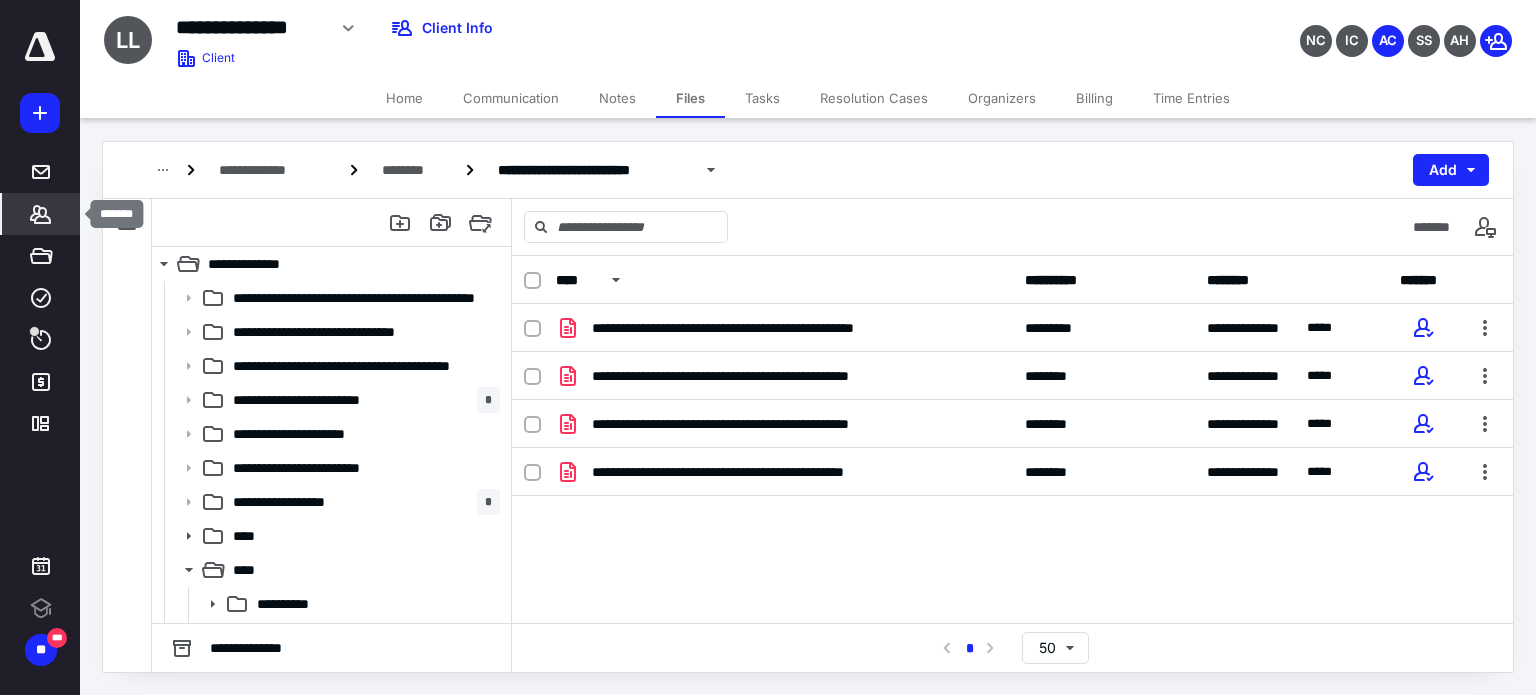click 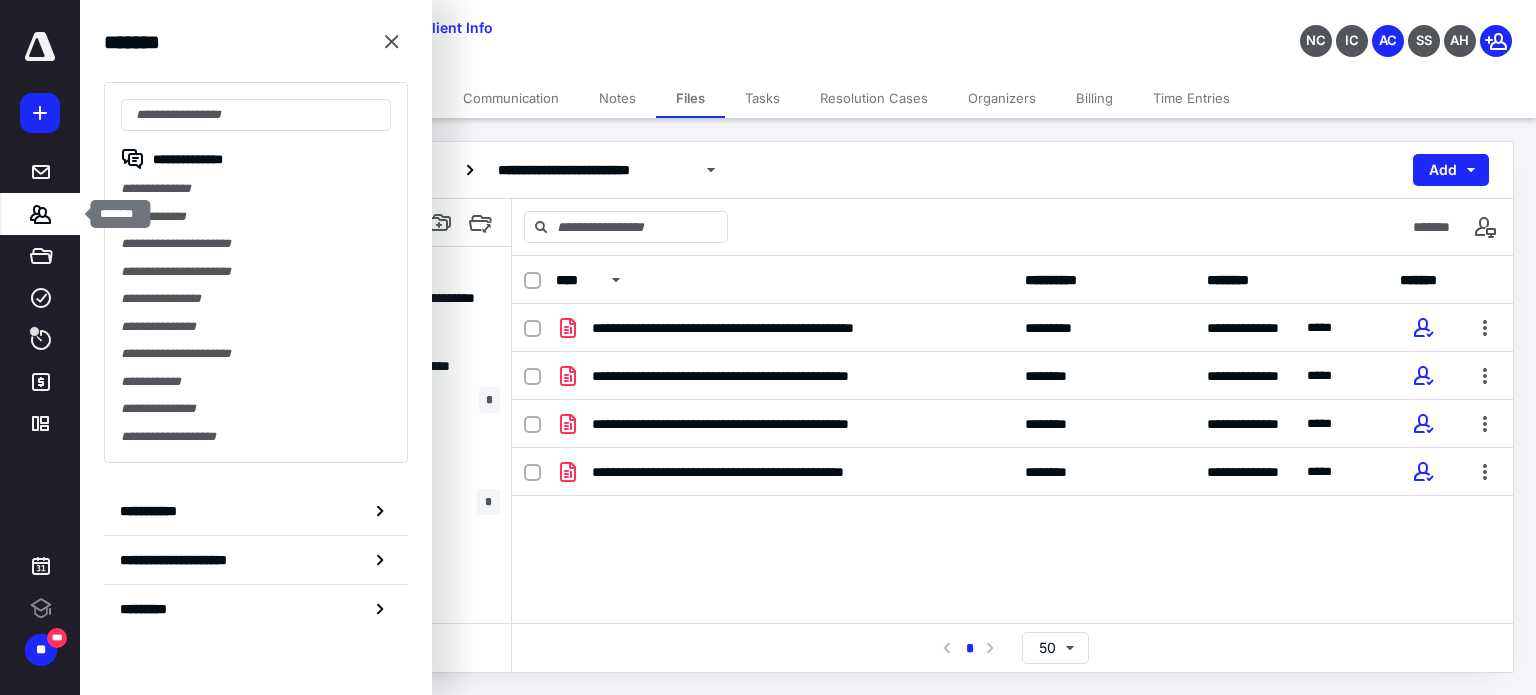 scroll, scrollTop: 0, scrollLeft: 0, axis: both 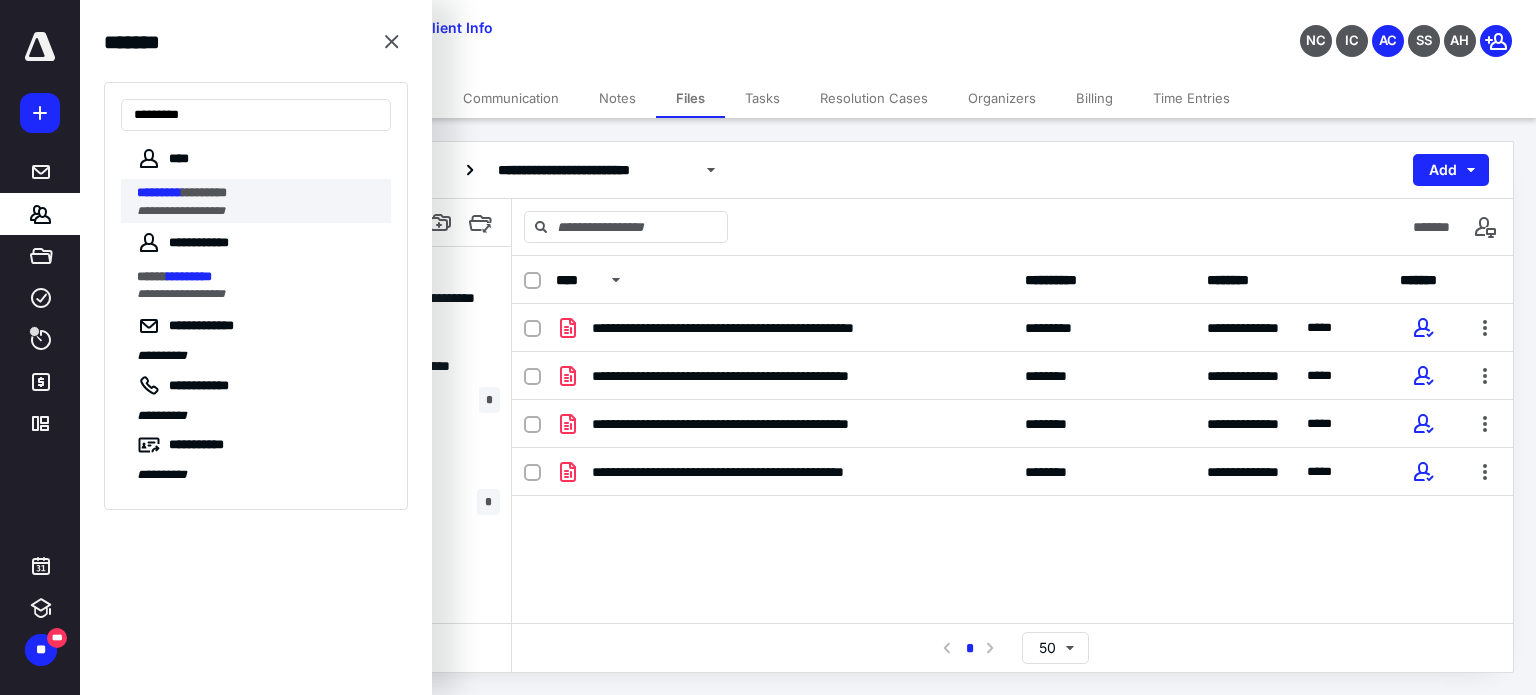 type on "*********" 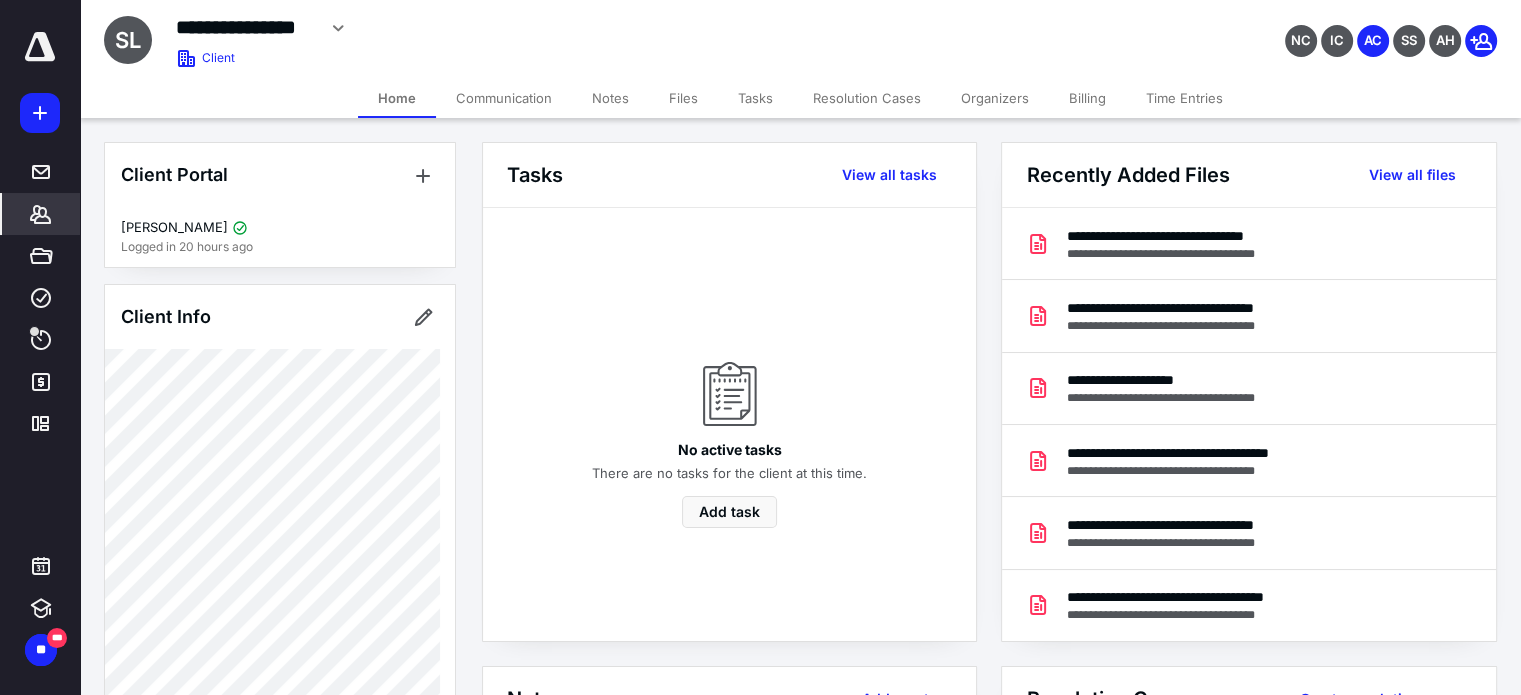 click on "Files" at bounding box center (683, 98) 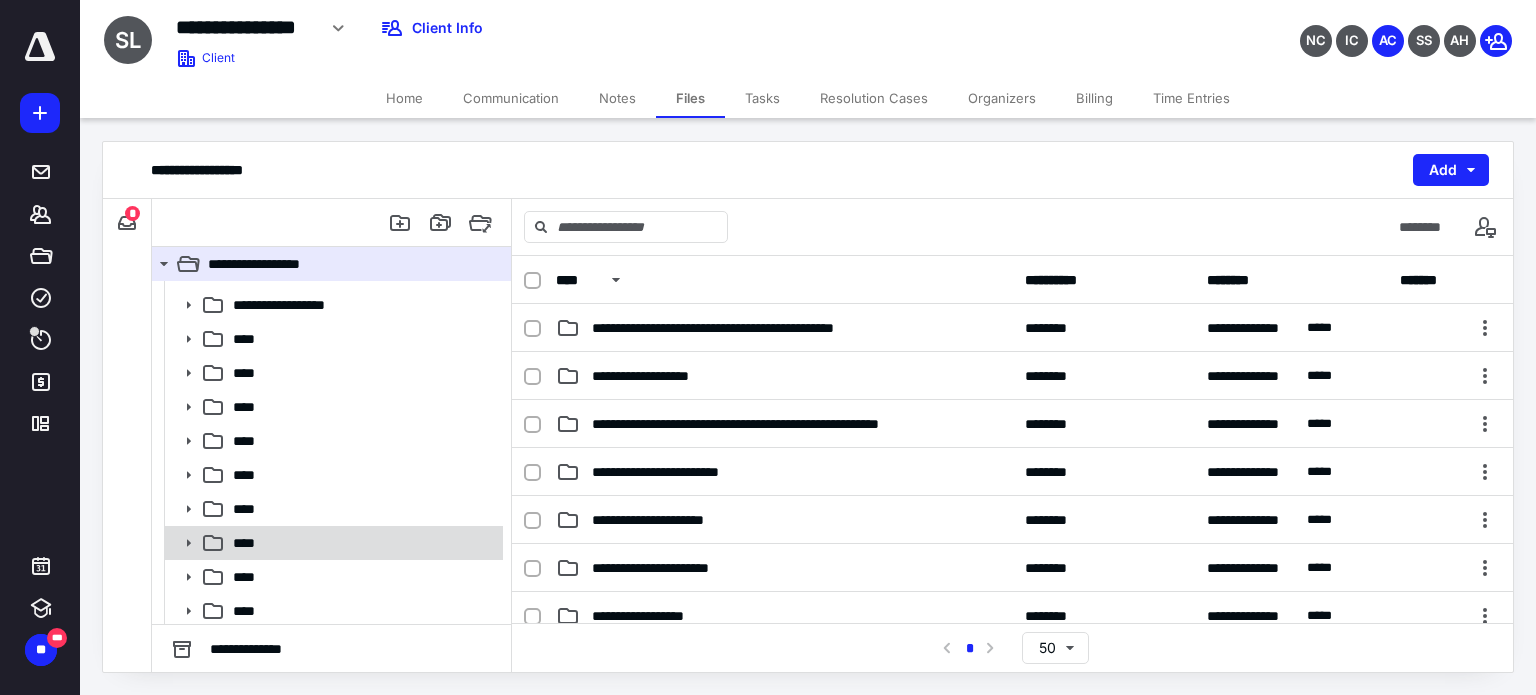 scroll, scrollTop: 200, scrollLeft: 0, axis: vertical 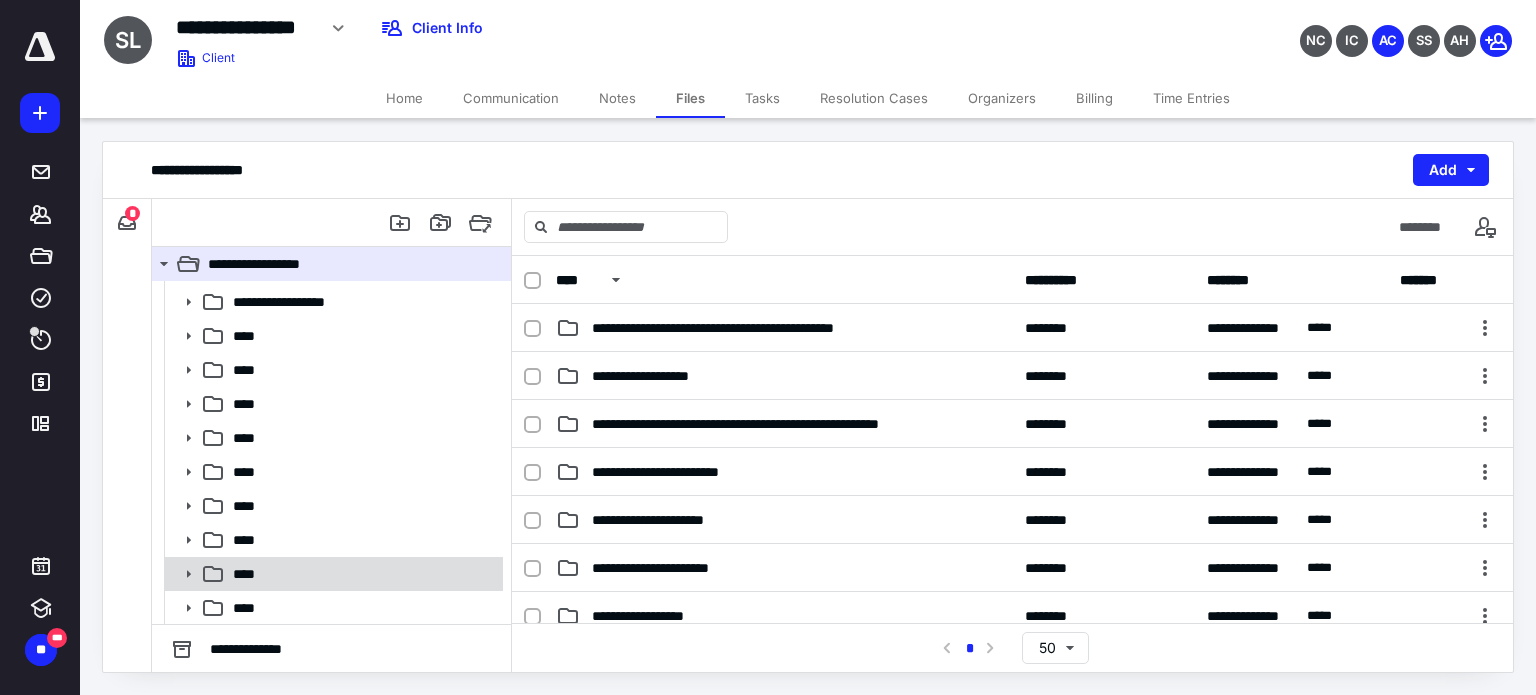 click 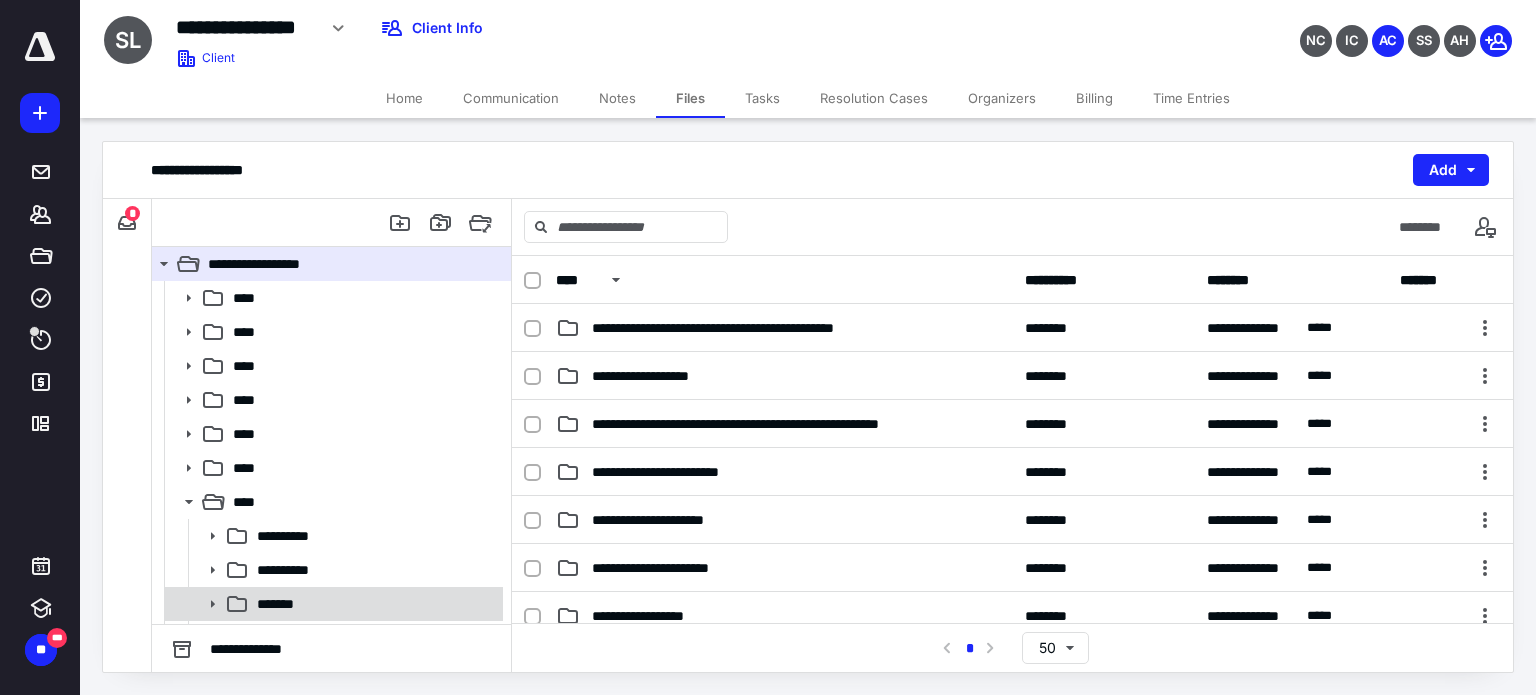 scroll, scrollTop: 336, scrollLeft: 0, axis: vertical 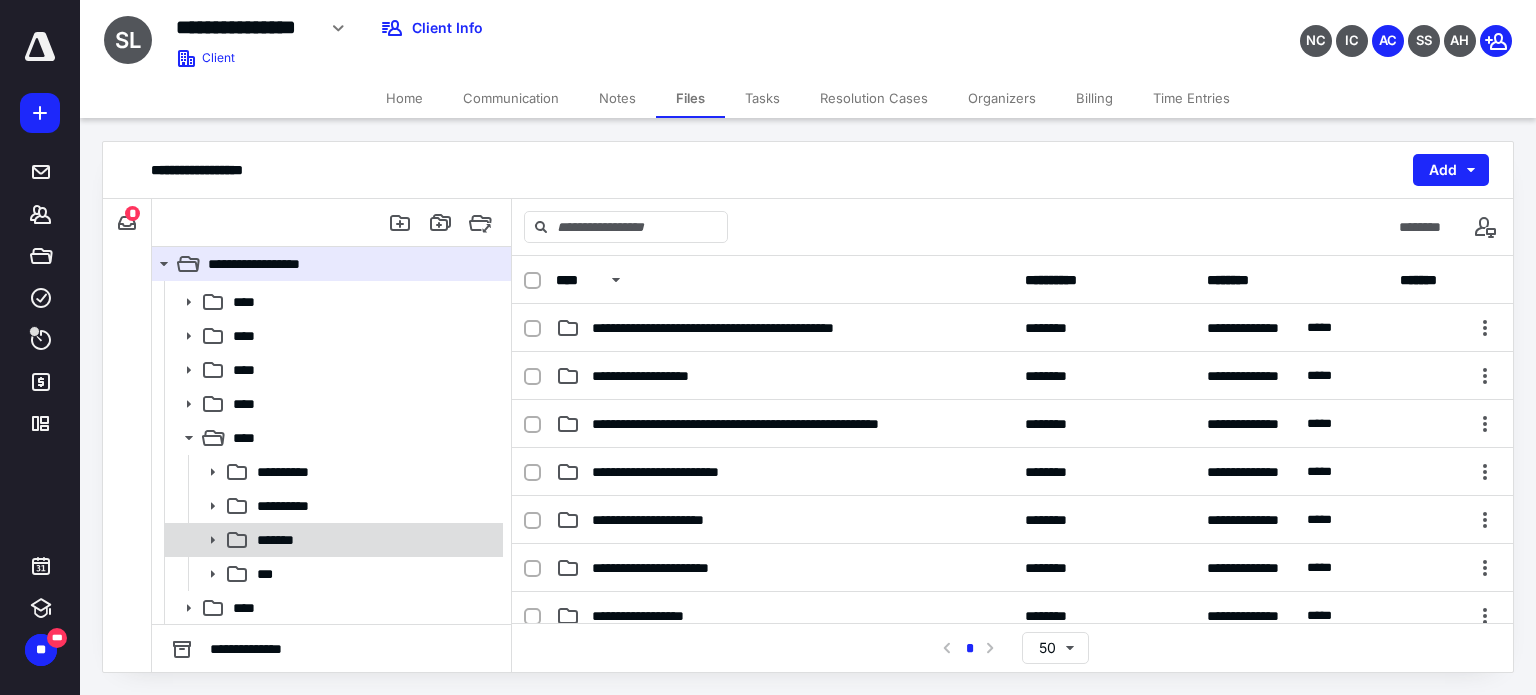 click 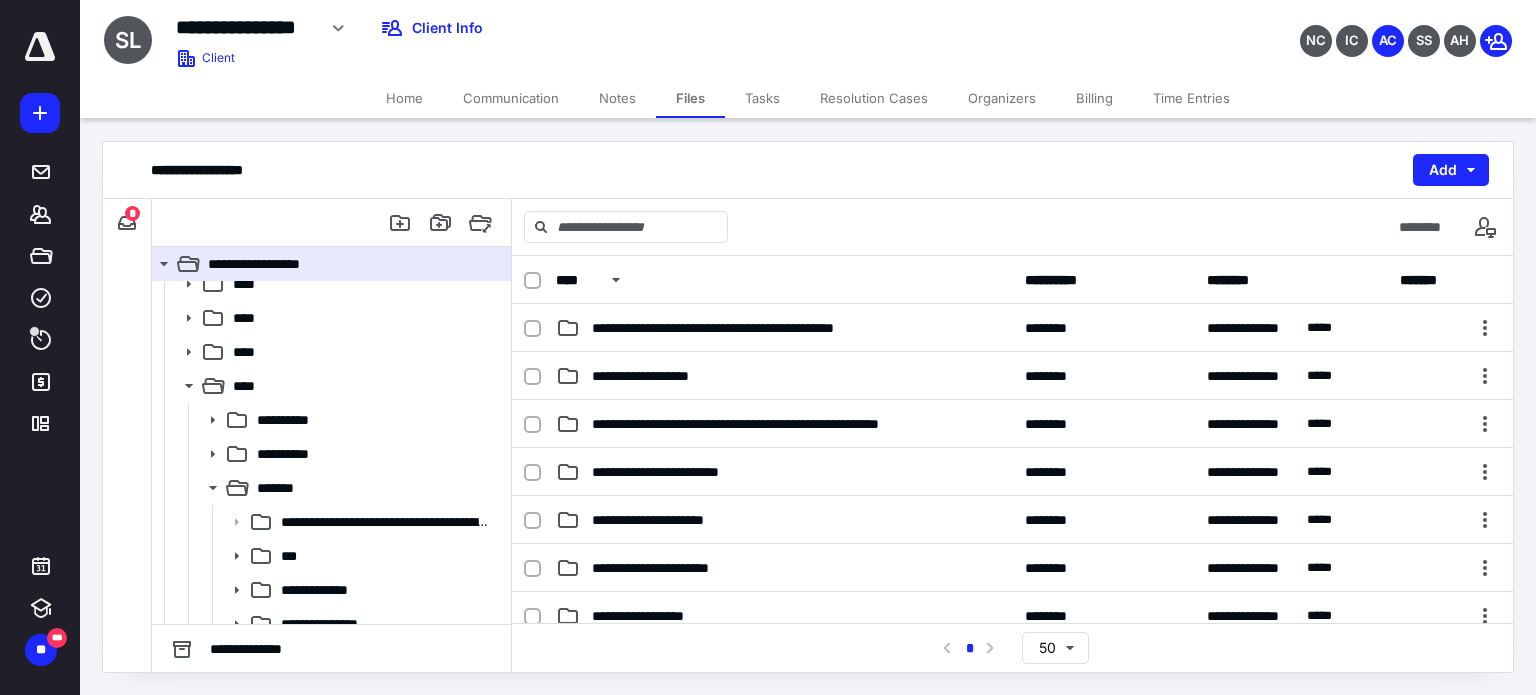 scroll, scrollTop: 506, scrollLeft: 0, axis: vertical 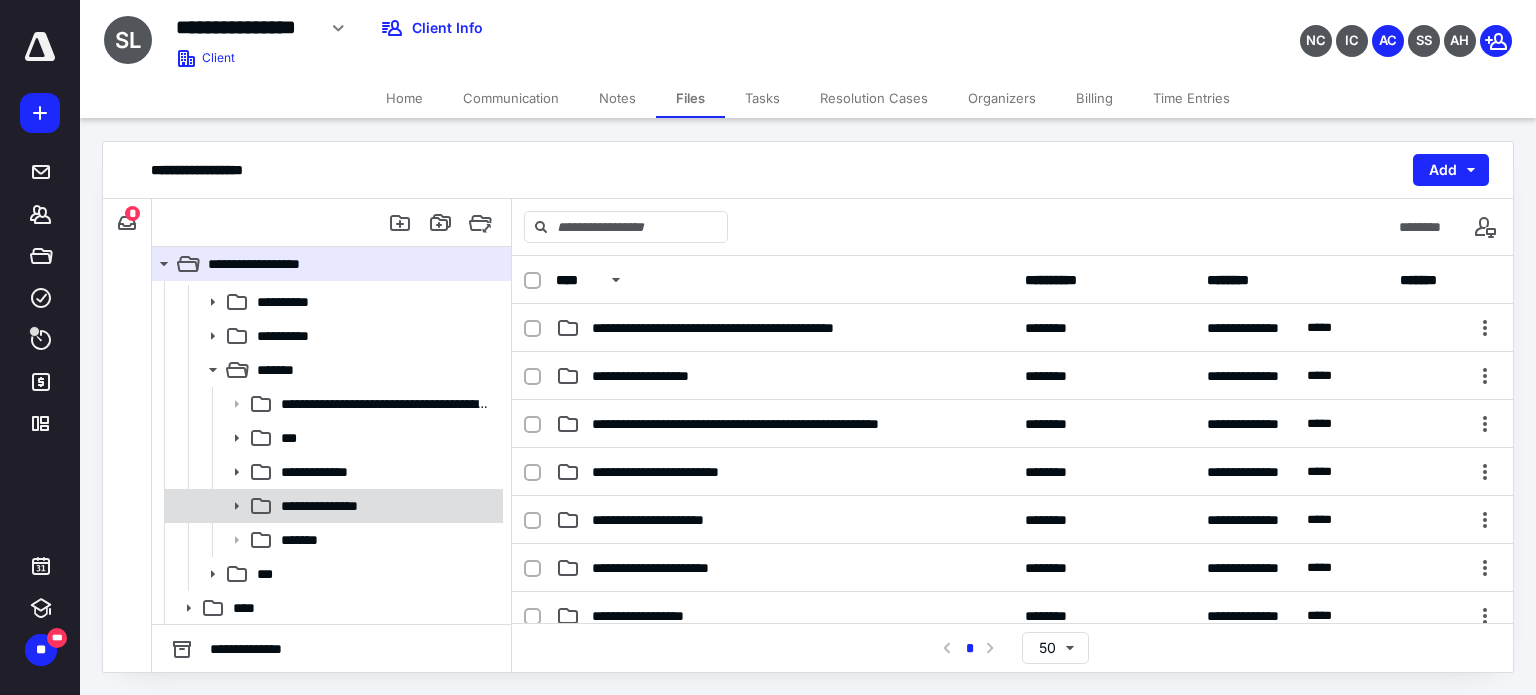 click 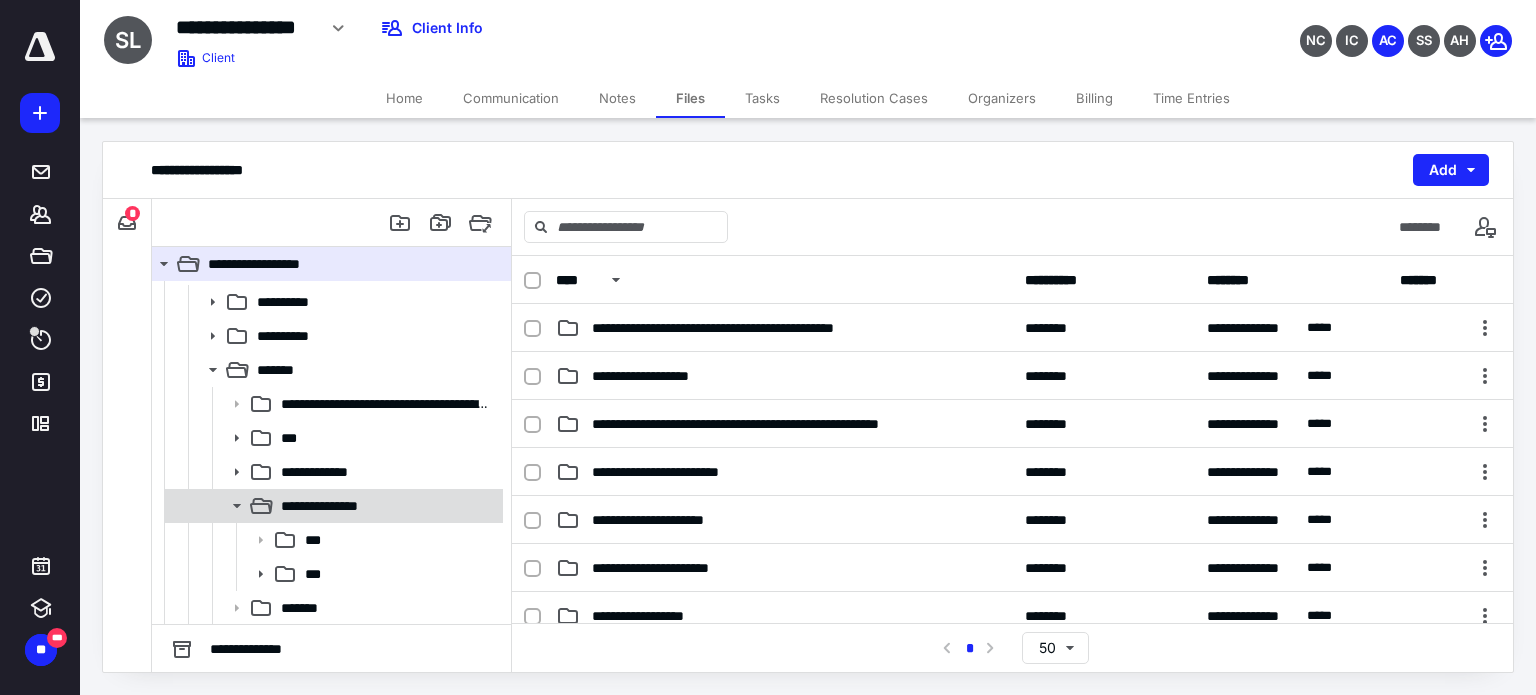 scroll, scrollTop: 574, scrollLeft: 0, axis: vertical 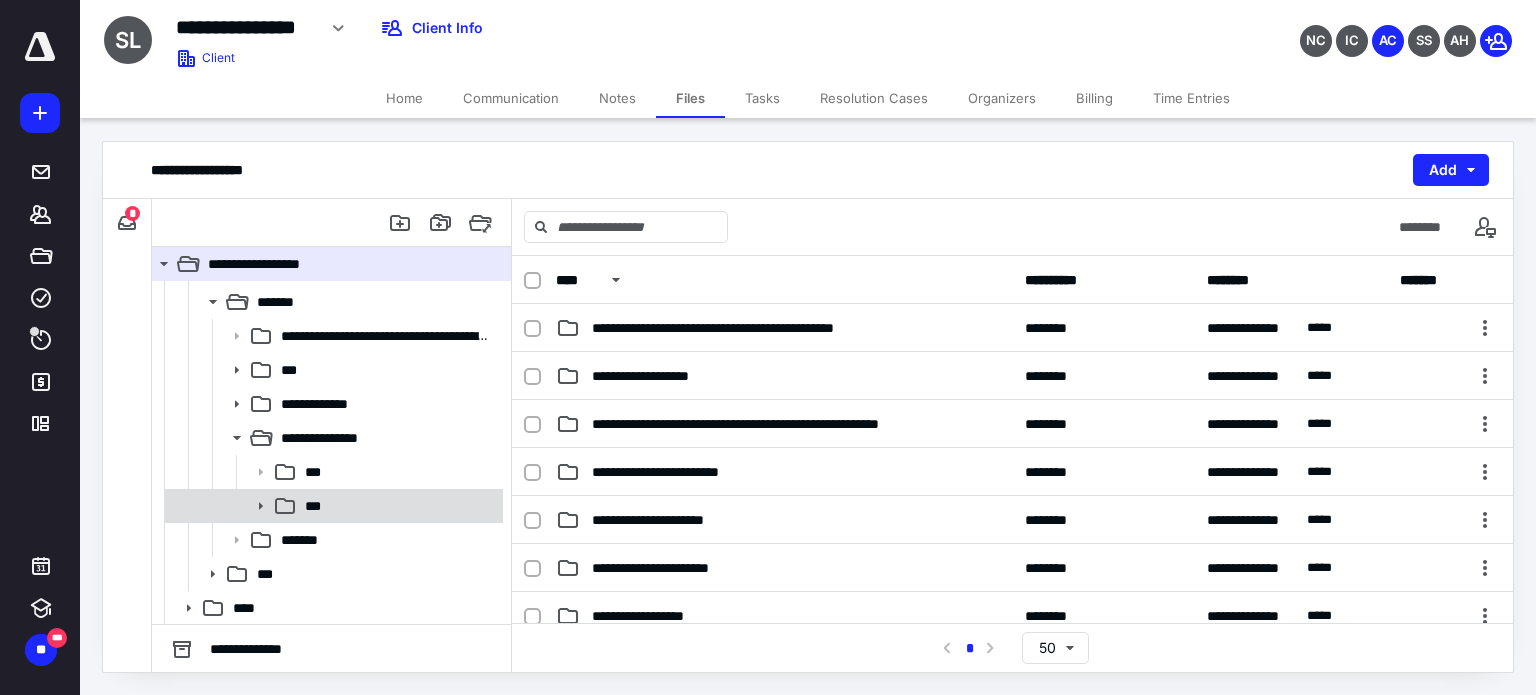 click 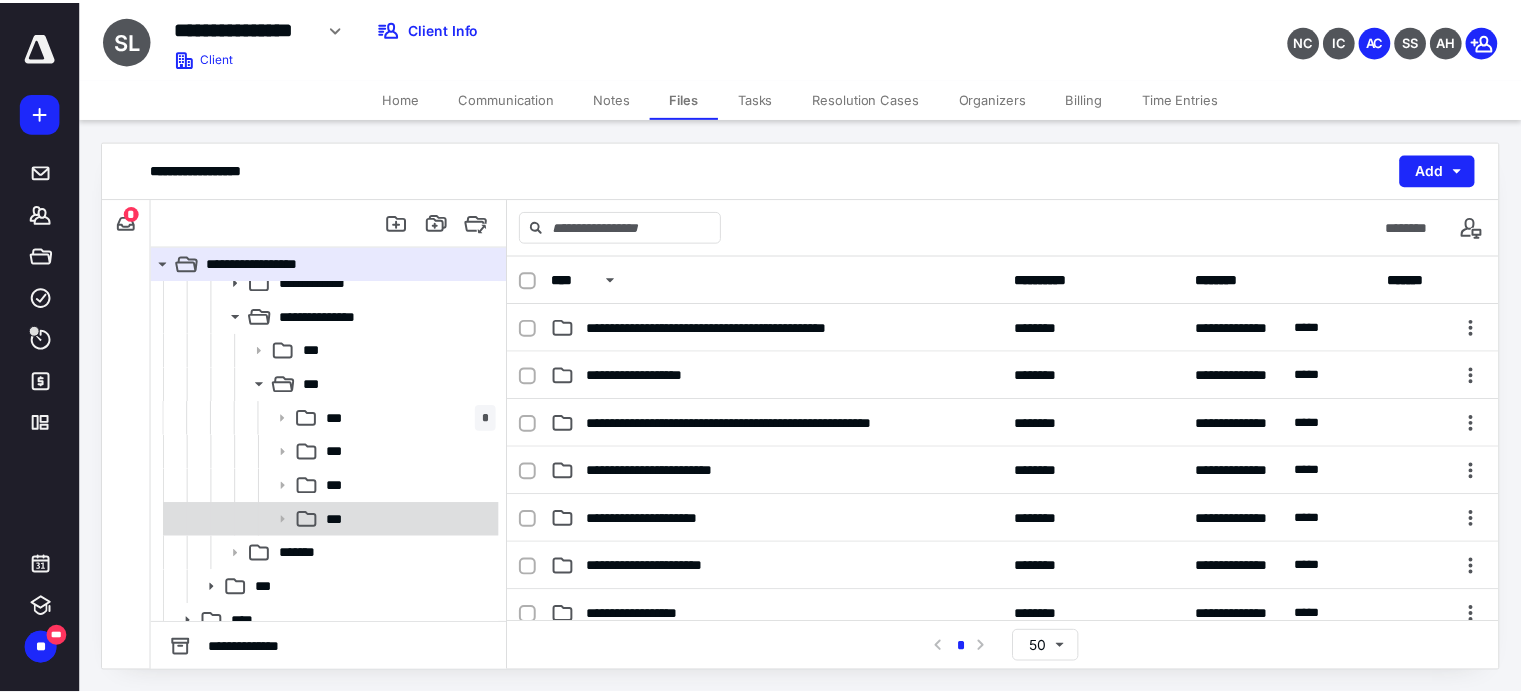 scroll, scrollTop: 710, scrollLeft: 0, axis: vertical 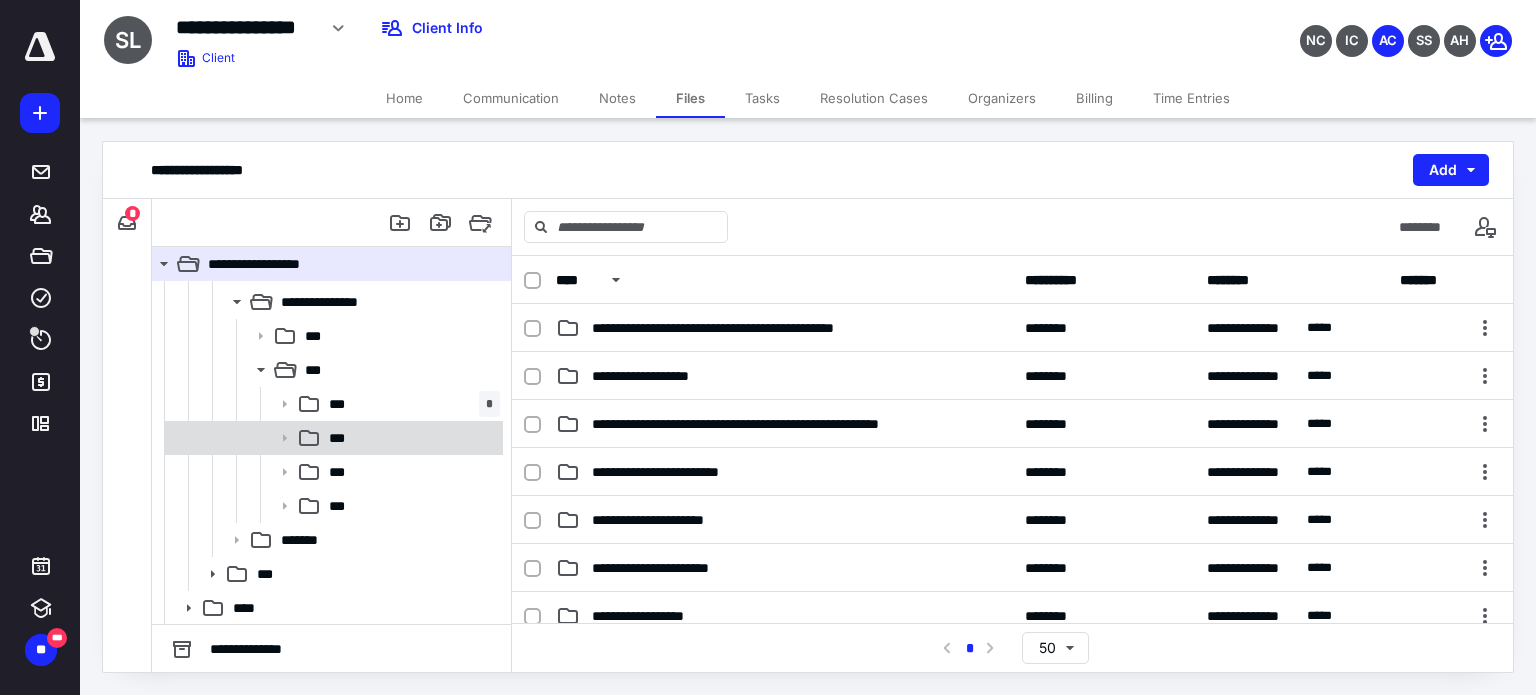 click on "***" at bounding box center [341, 438] 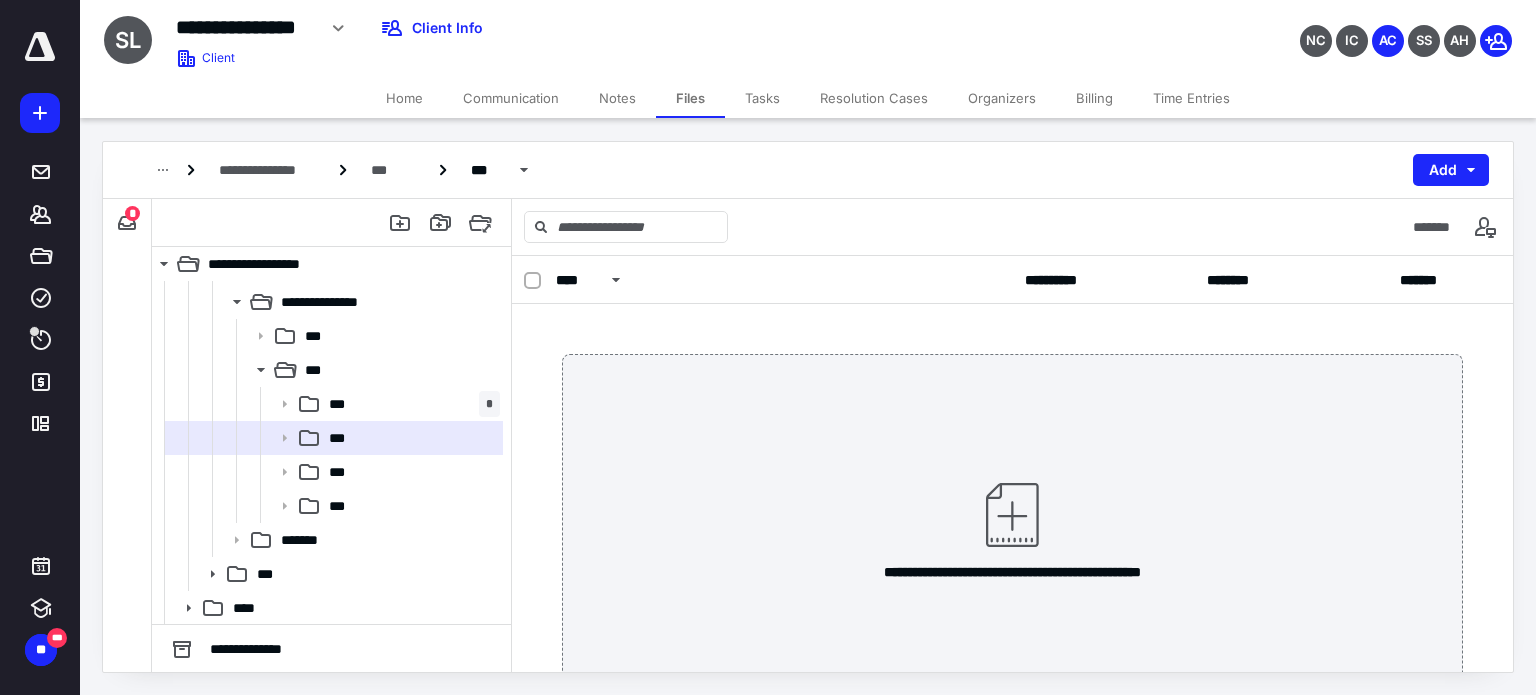 click on "**********" at bounding box center (1012, 529) 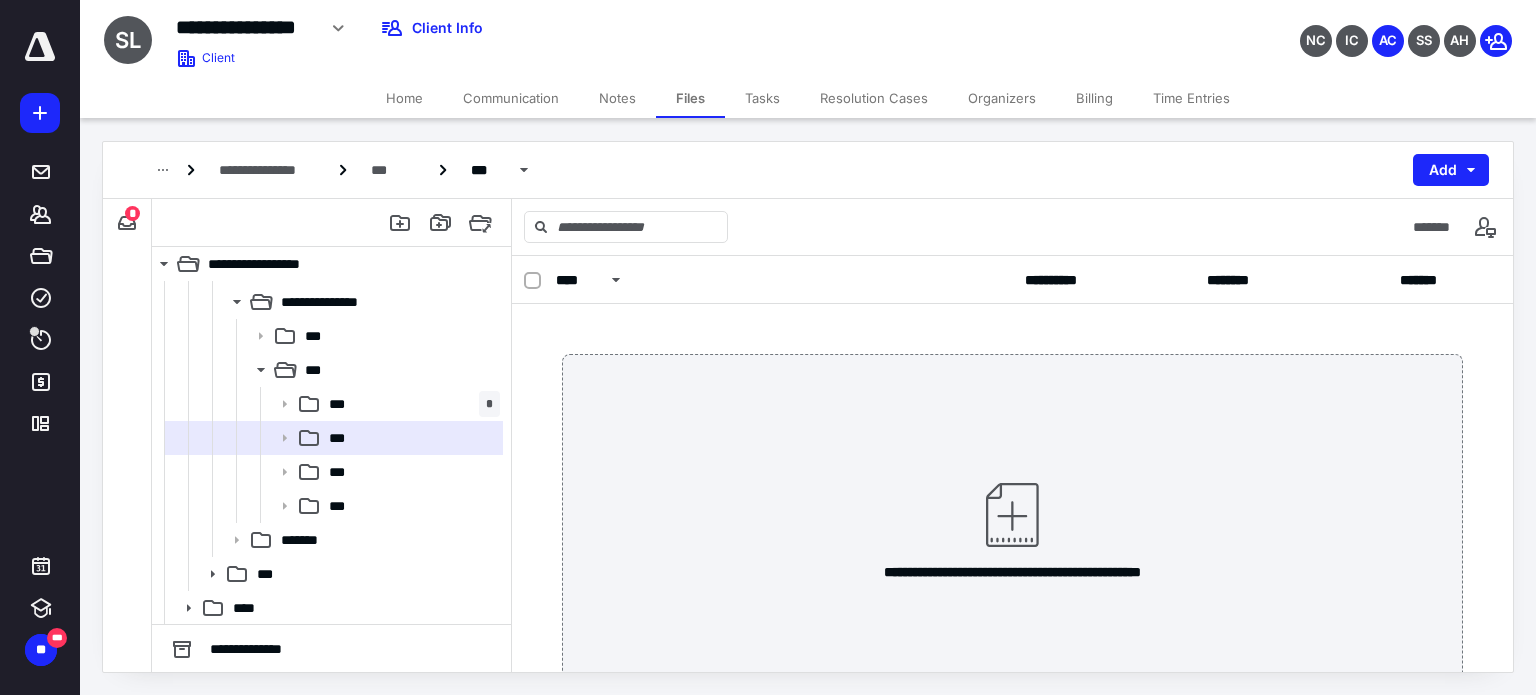 click on "**********" at bounding box center (1012, 529) 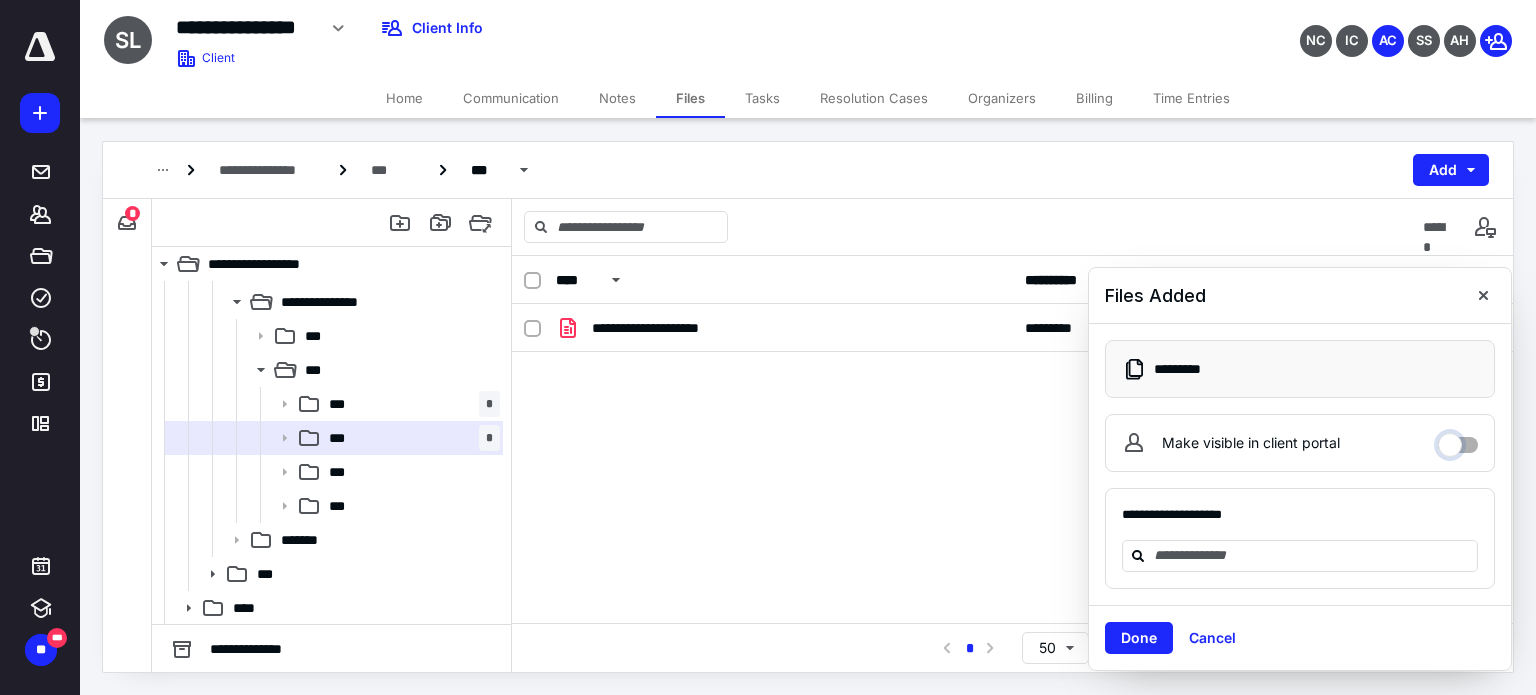 click on "Make visible in client portal" at bounding box center [1458, 440] 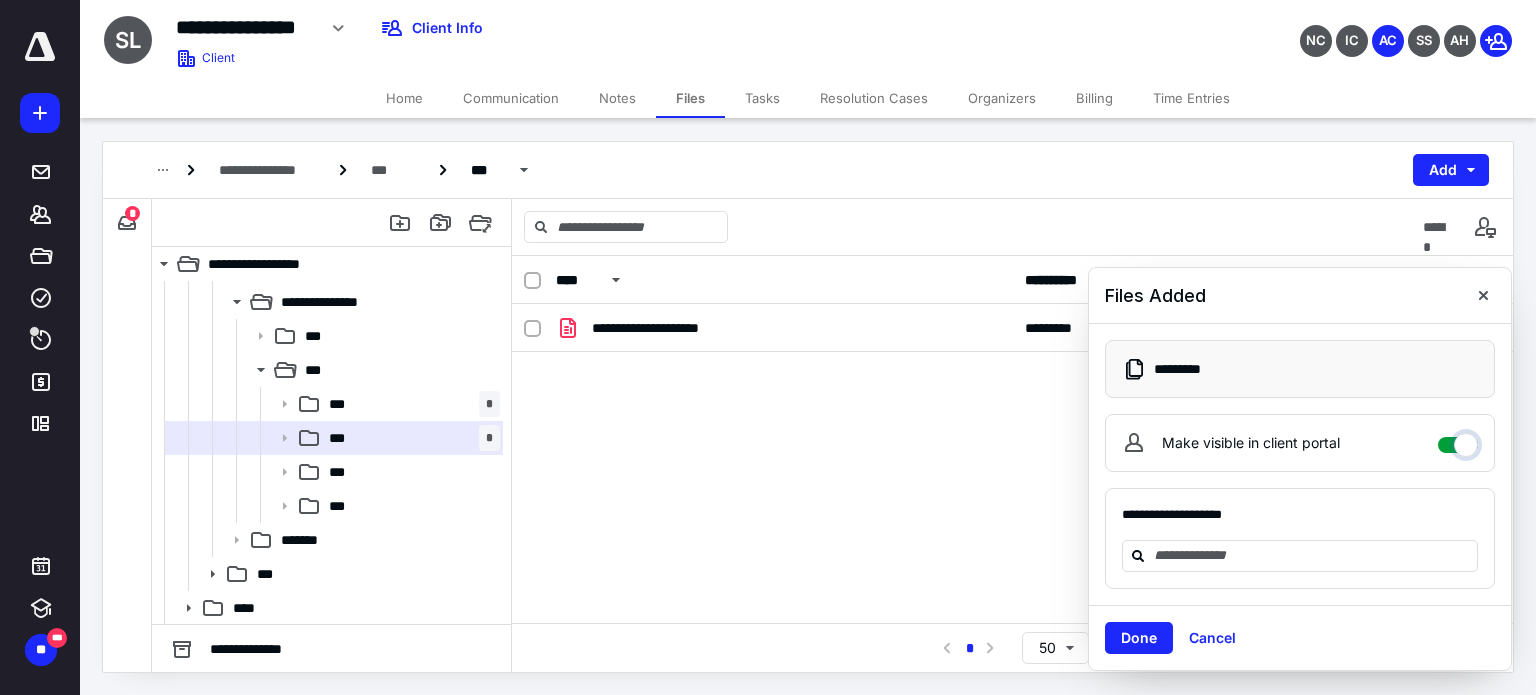 checkbox on "****" 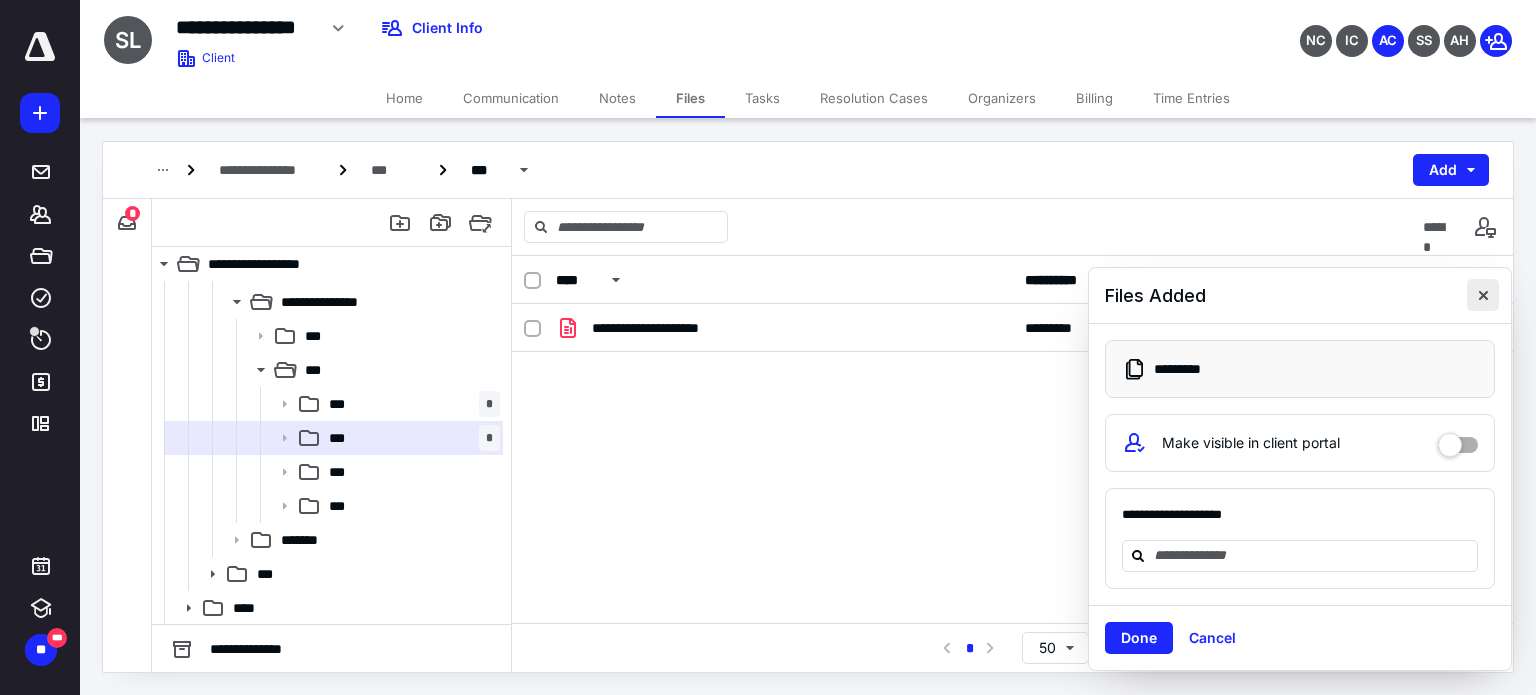 click at bounding box center (1483, 295) 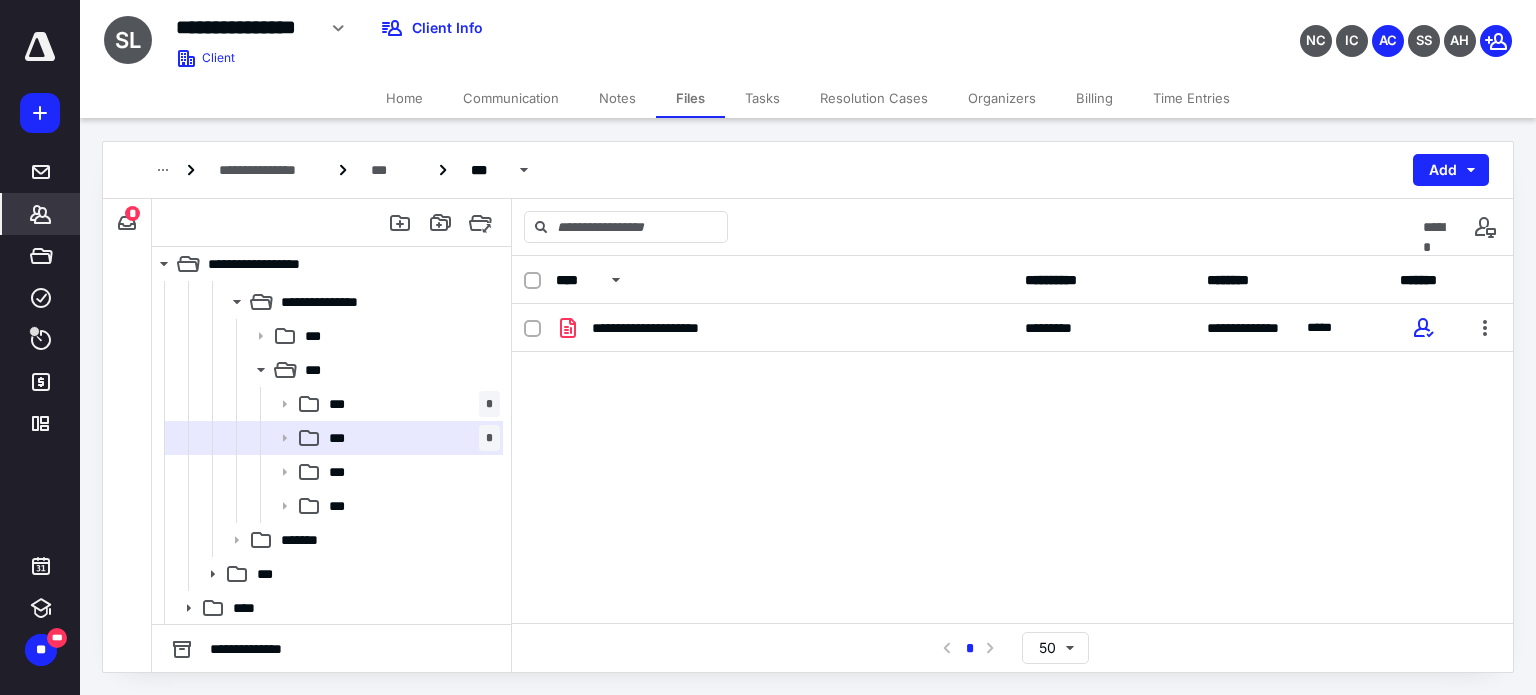 click on "*******" at bounding box center (41, 214) 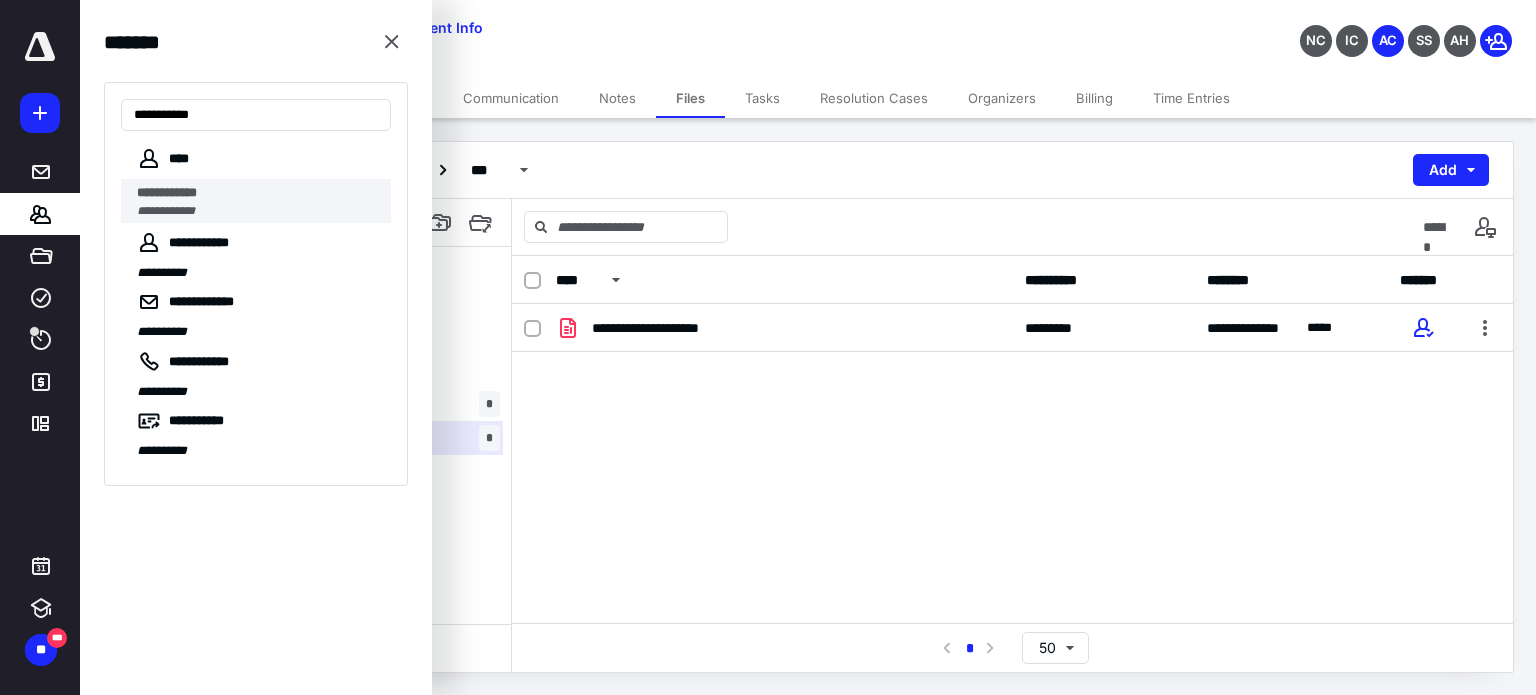 type on "**********" 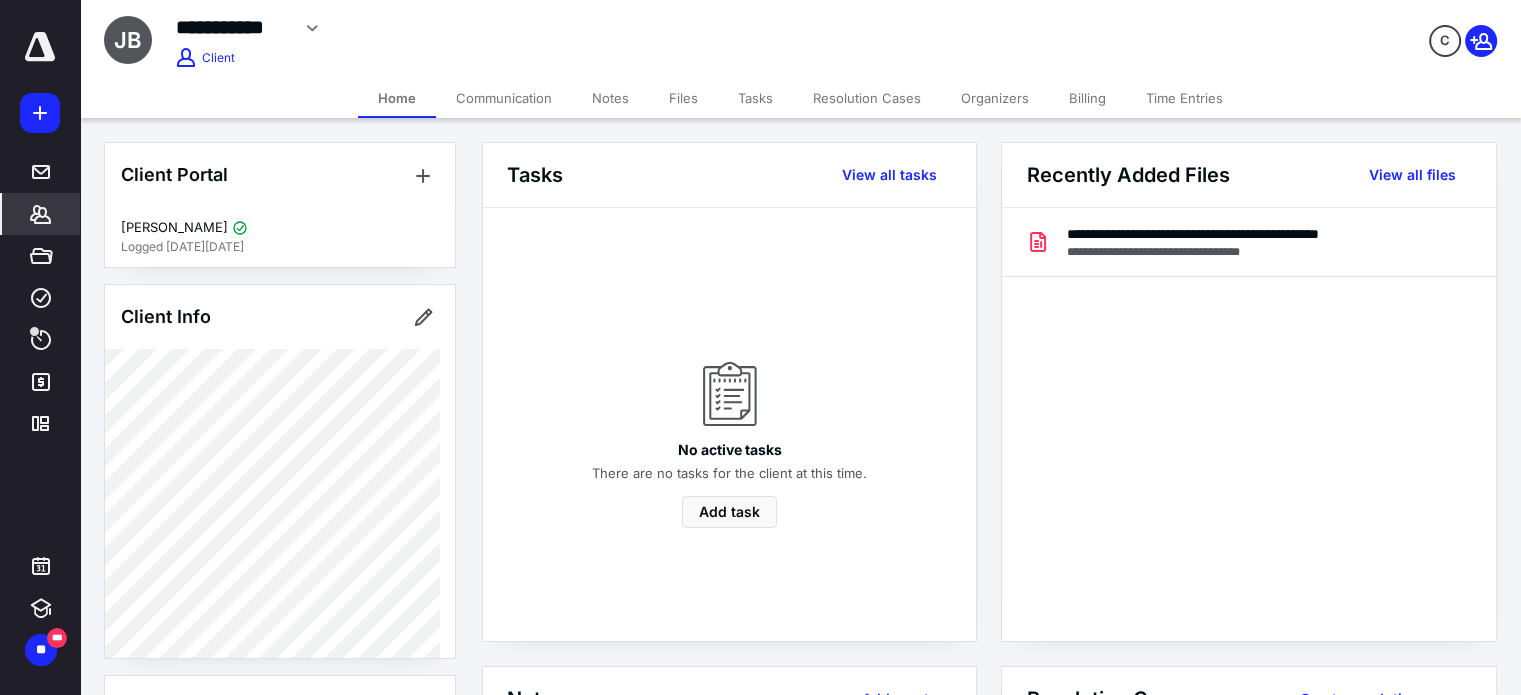 click on "Files" at bounding box center (683, 98) 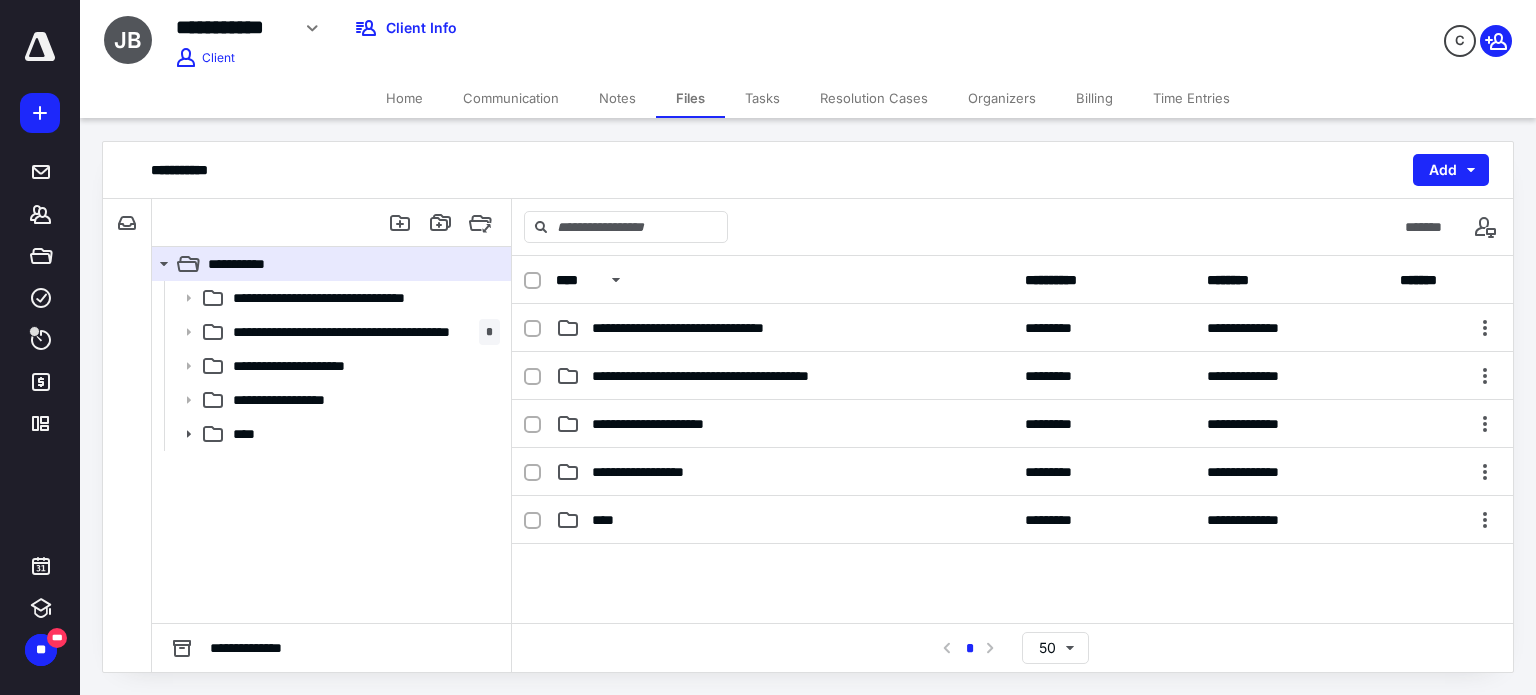 click on "Home" at bounding box center (404, 98) 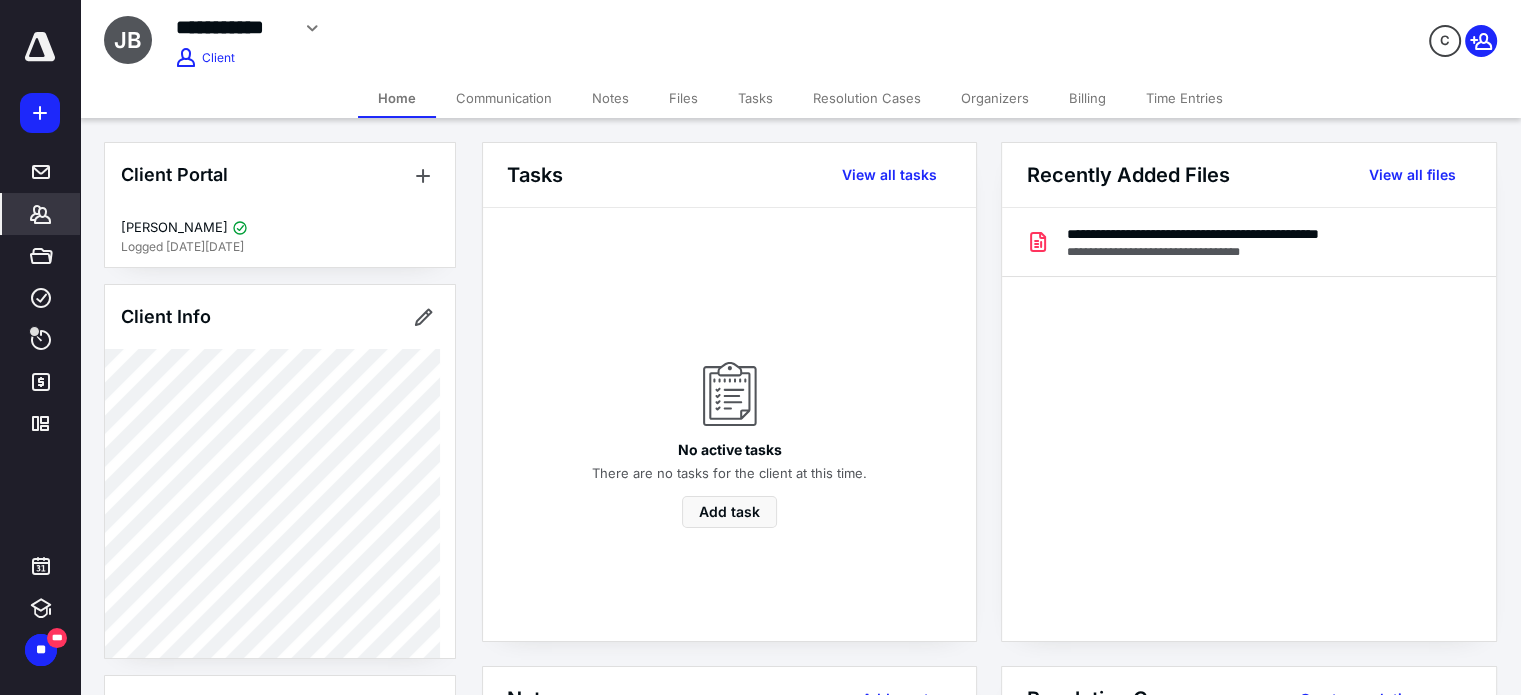 scroll, scrollTop: 929, scrollLeft: 0, axis: vertical 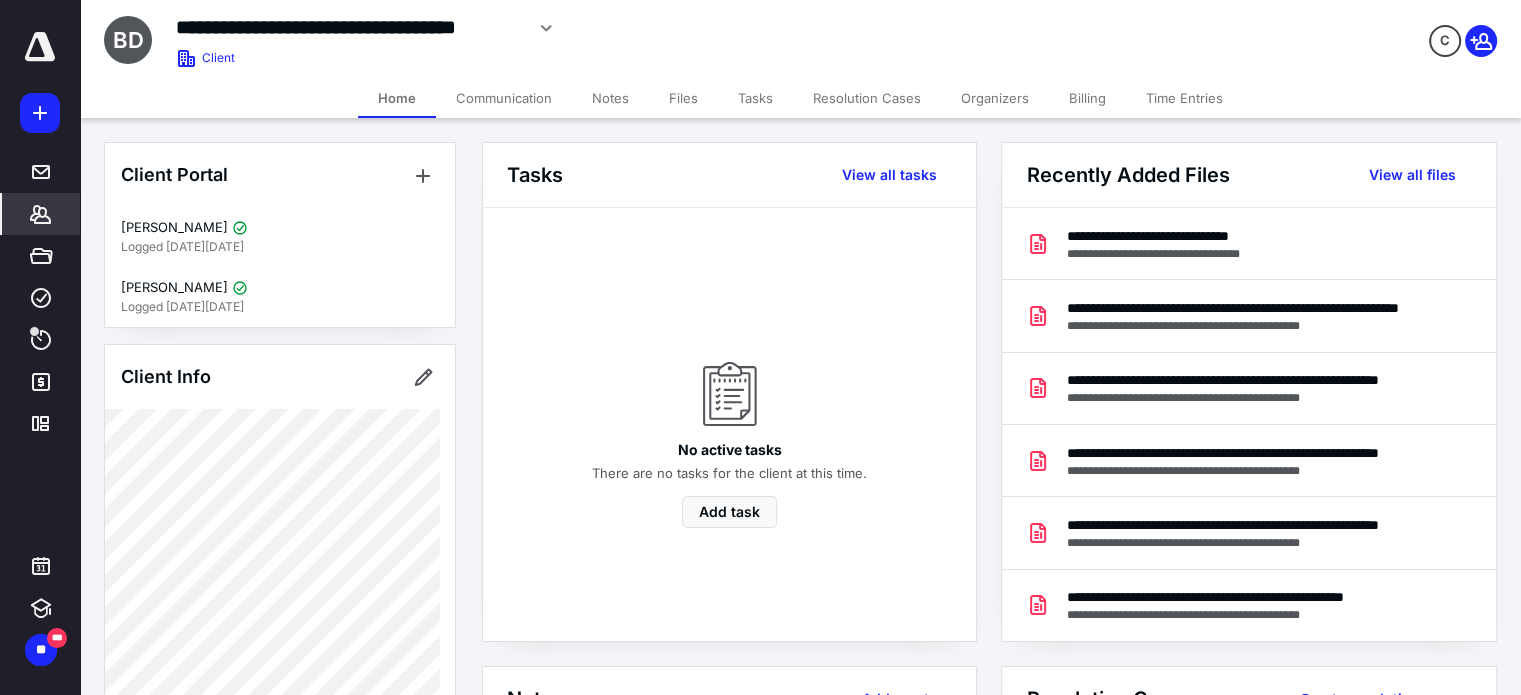 click on "Files" at bounding box center [683, 98] 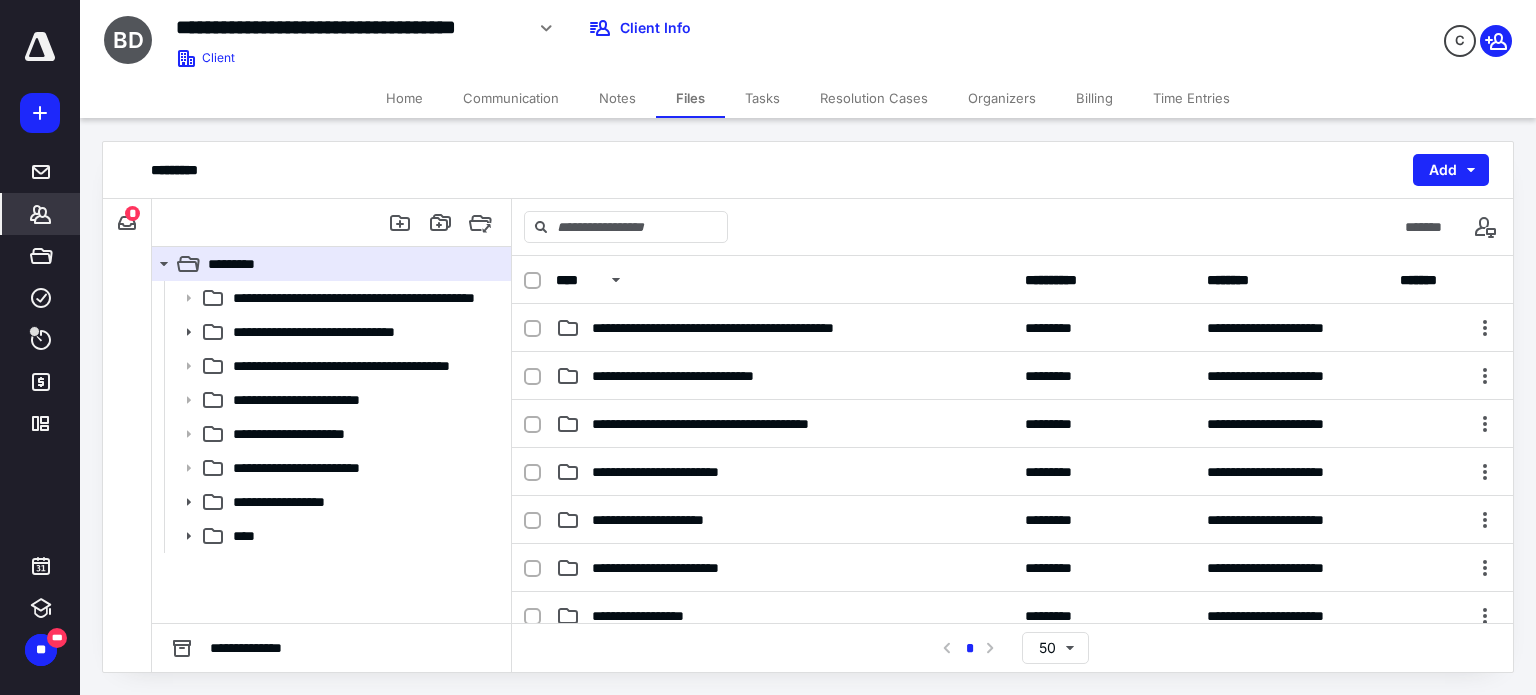click 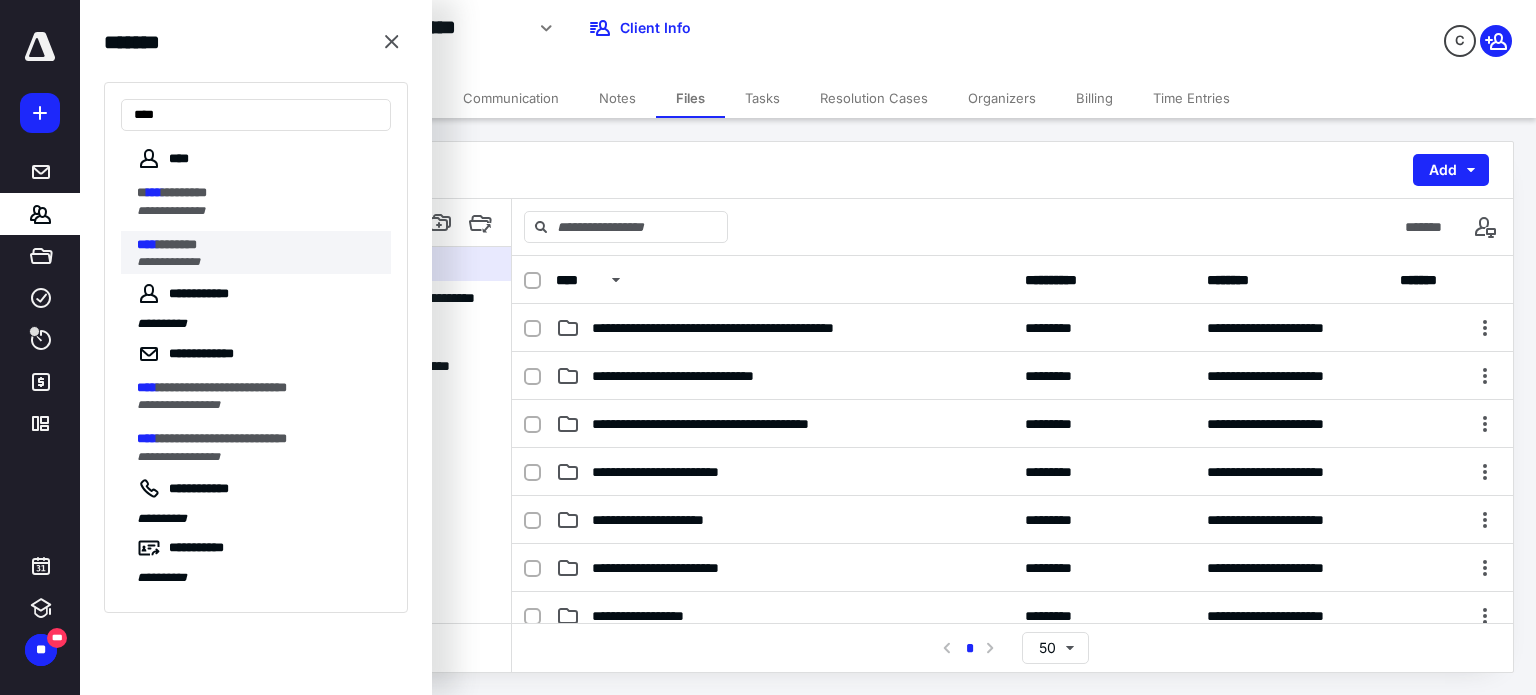 type on "****" 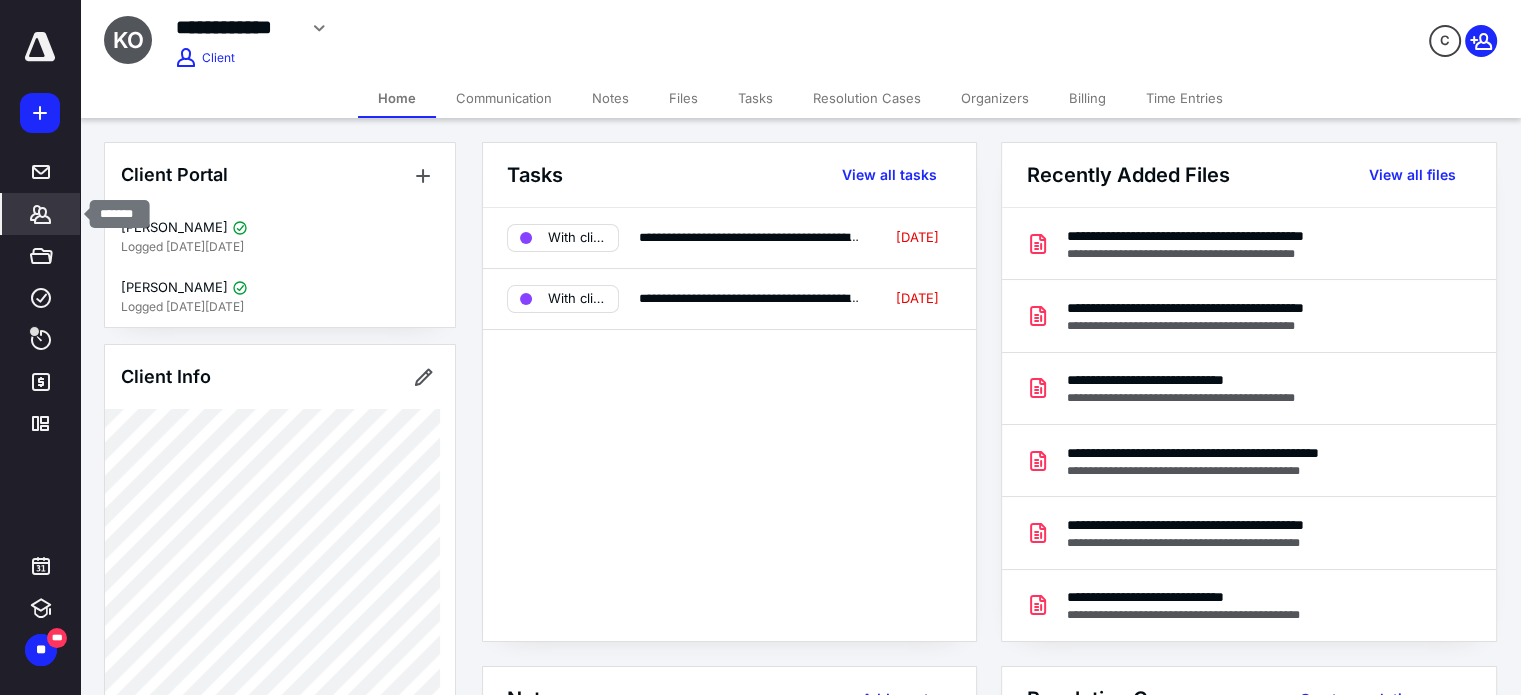 click 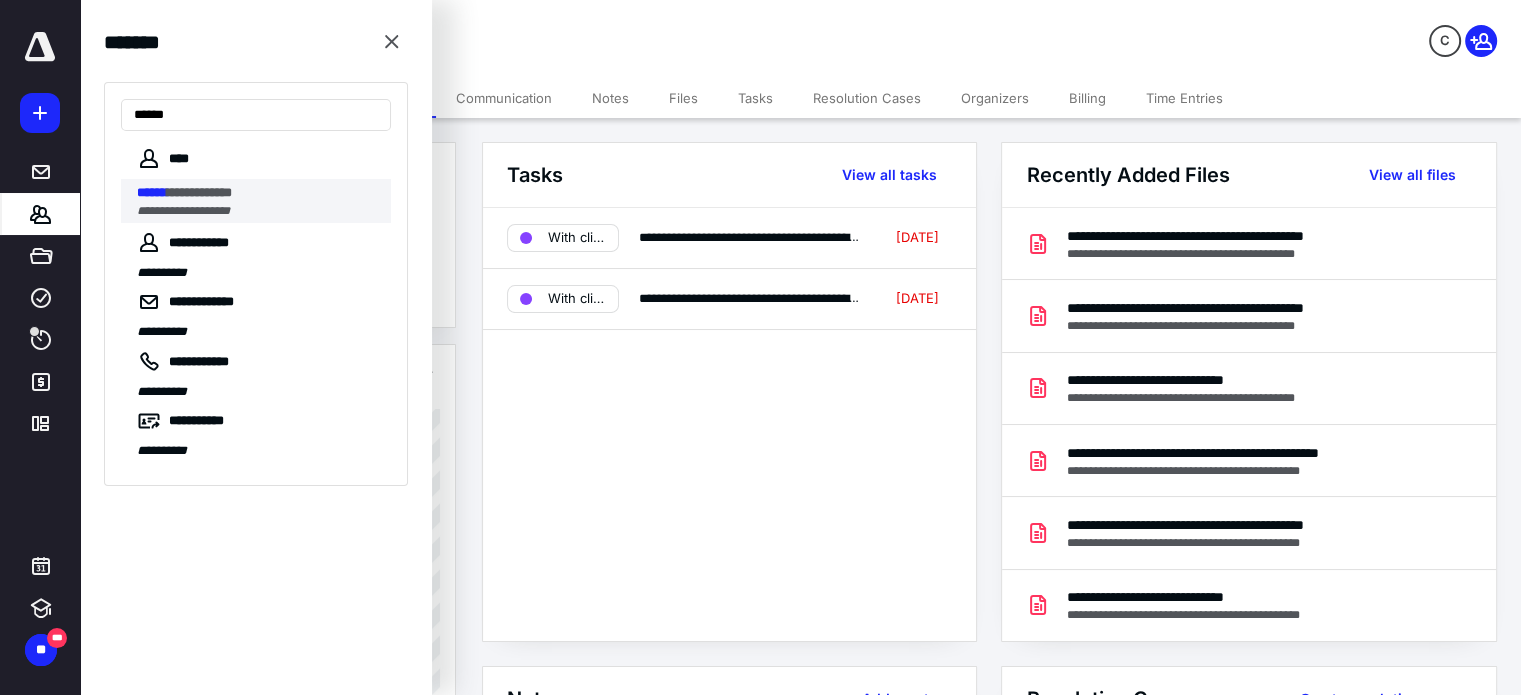 type on "******" 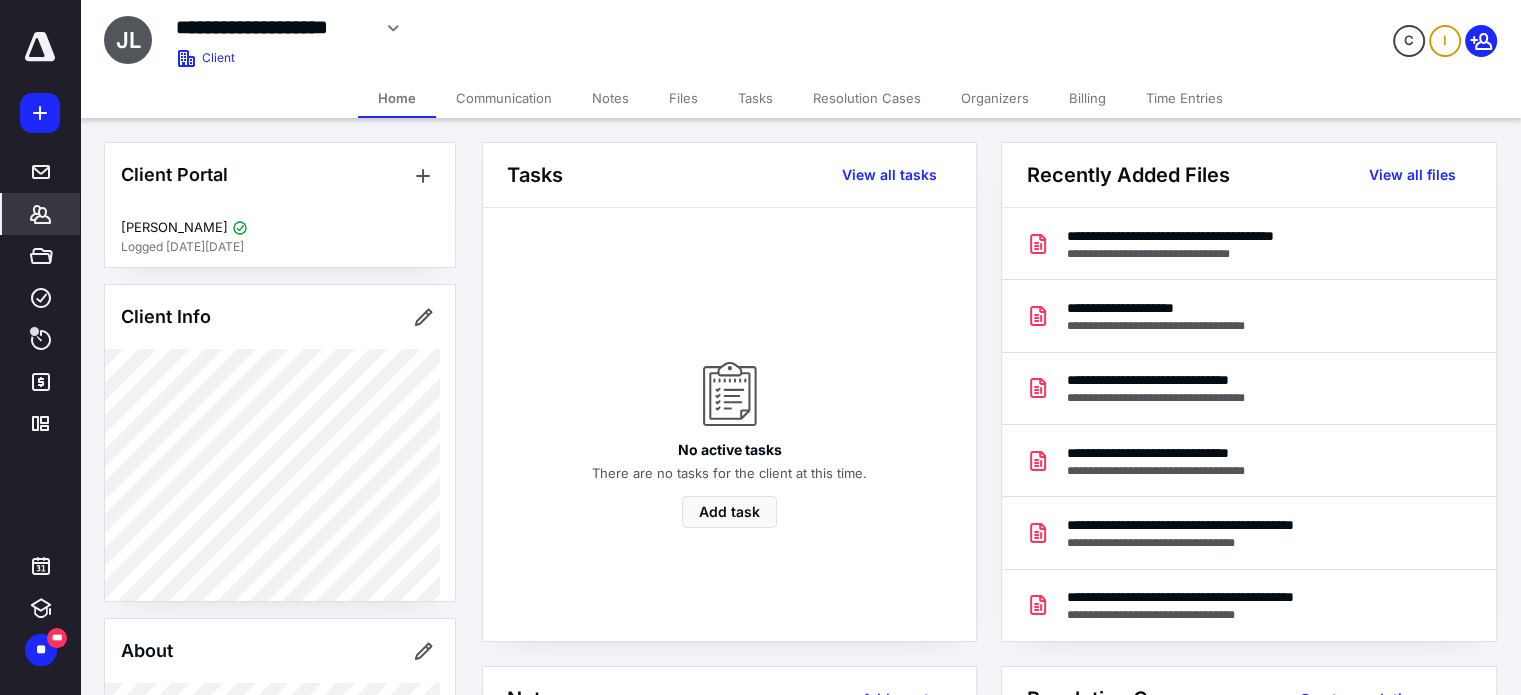 click on "Files" at bounding box center [683, 98] 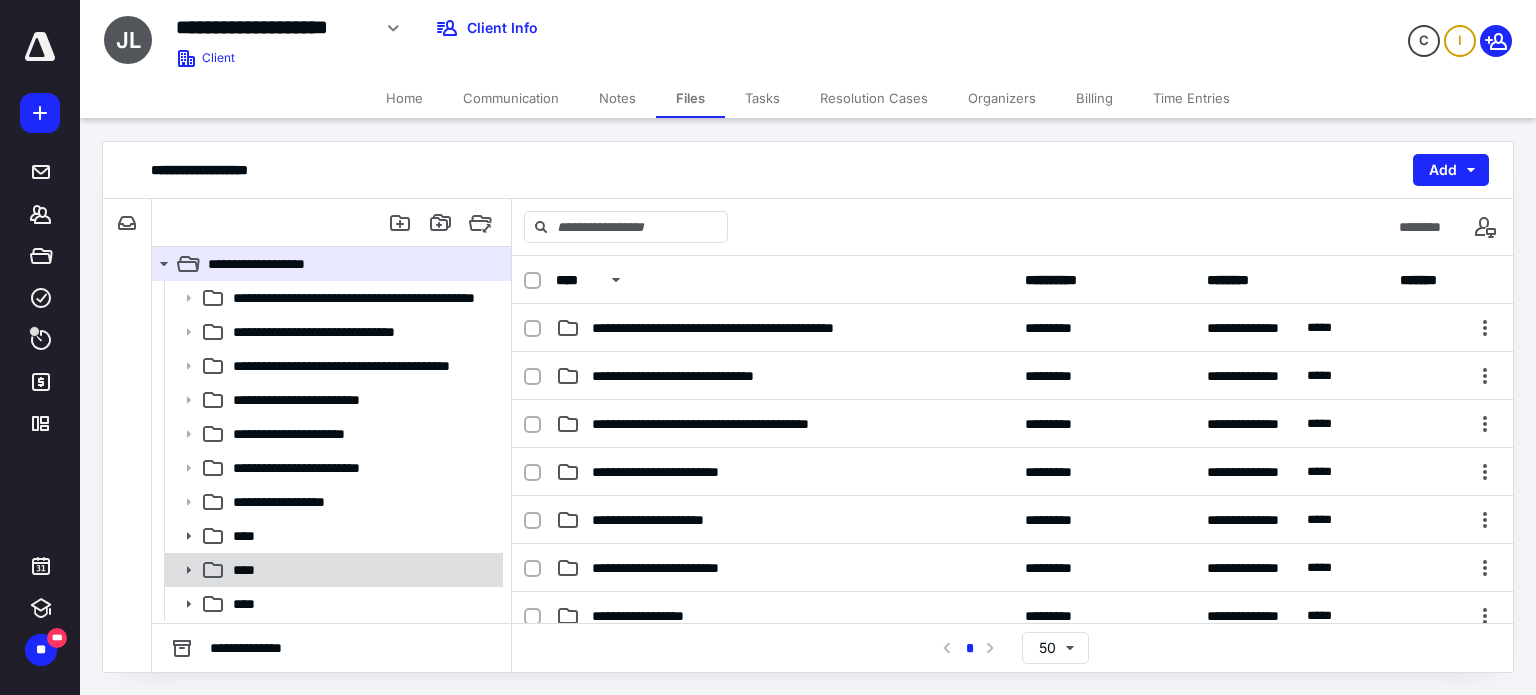 click 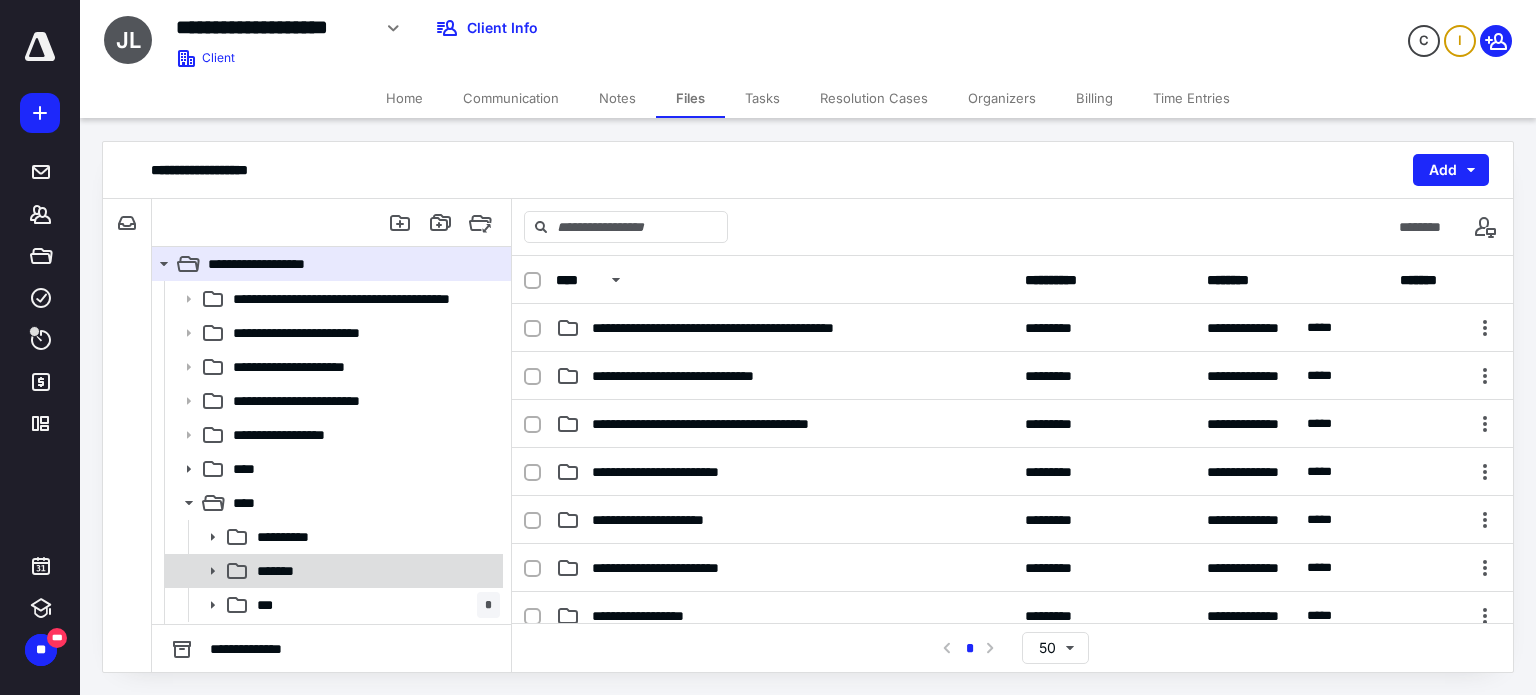 scroll, scrollTop: 98, scrollLeft: 0, axis: vertical 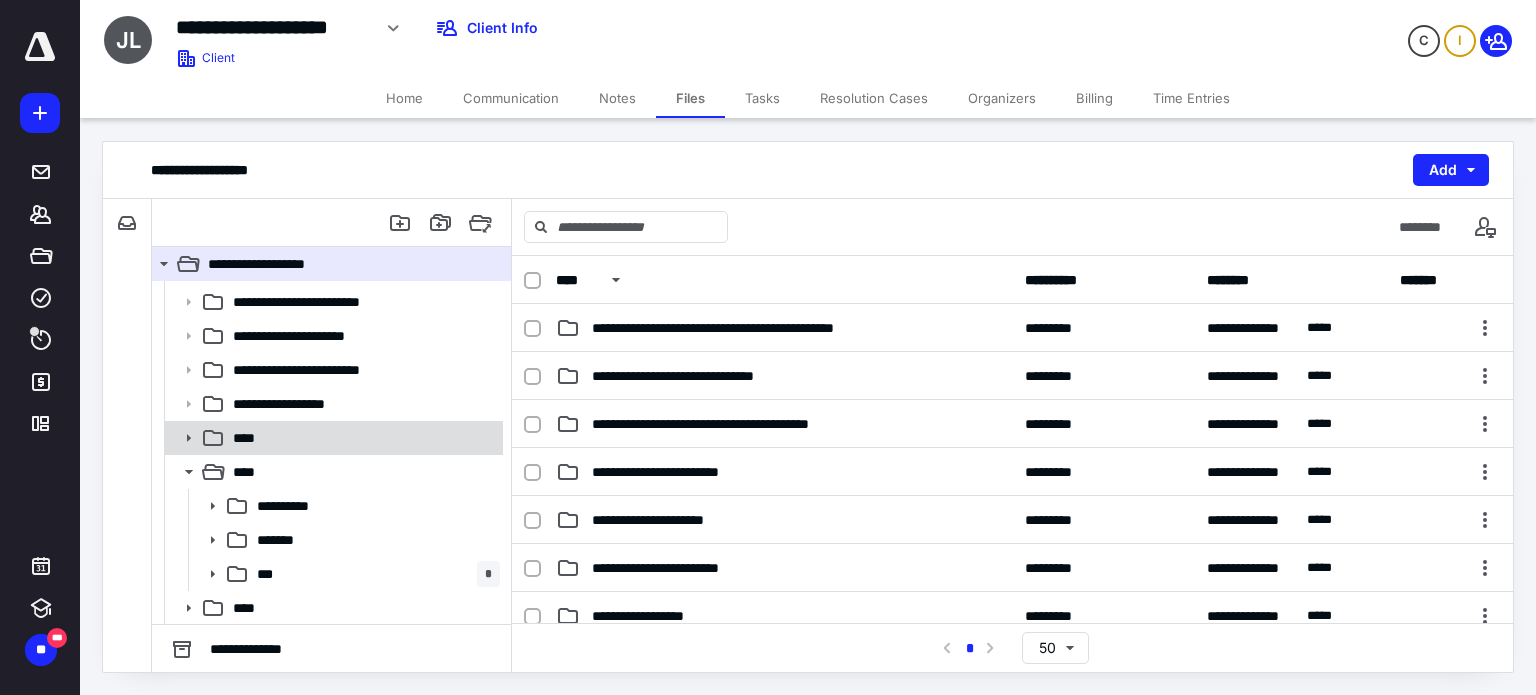 click 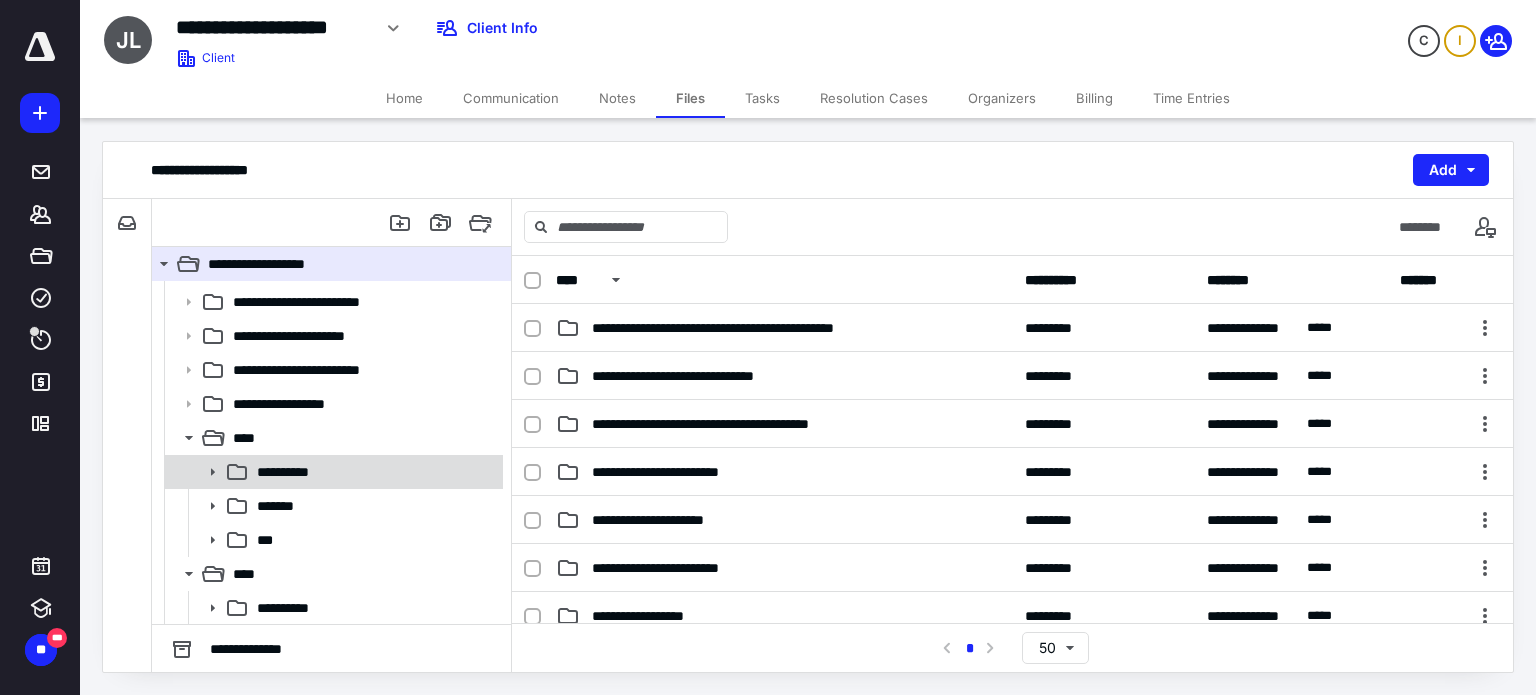 click 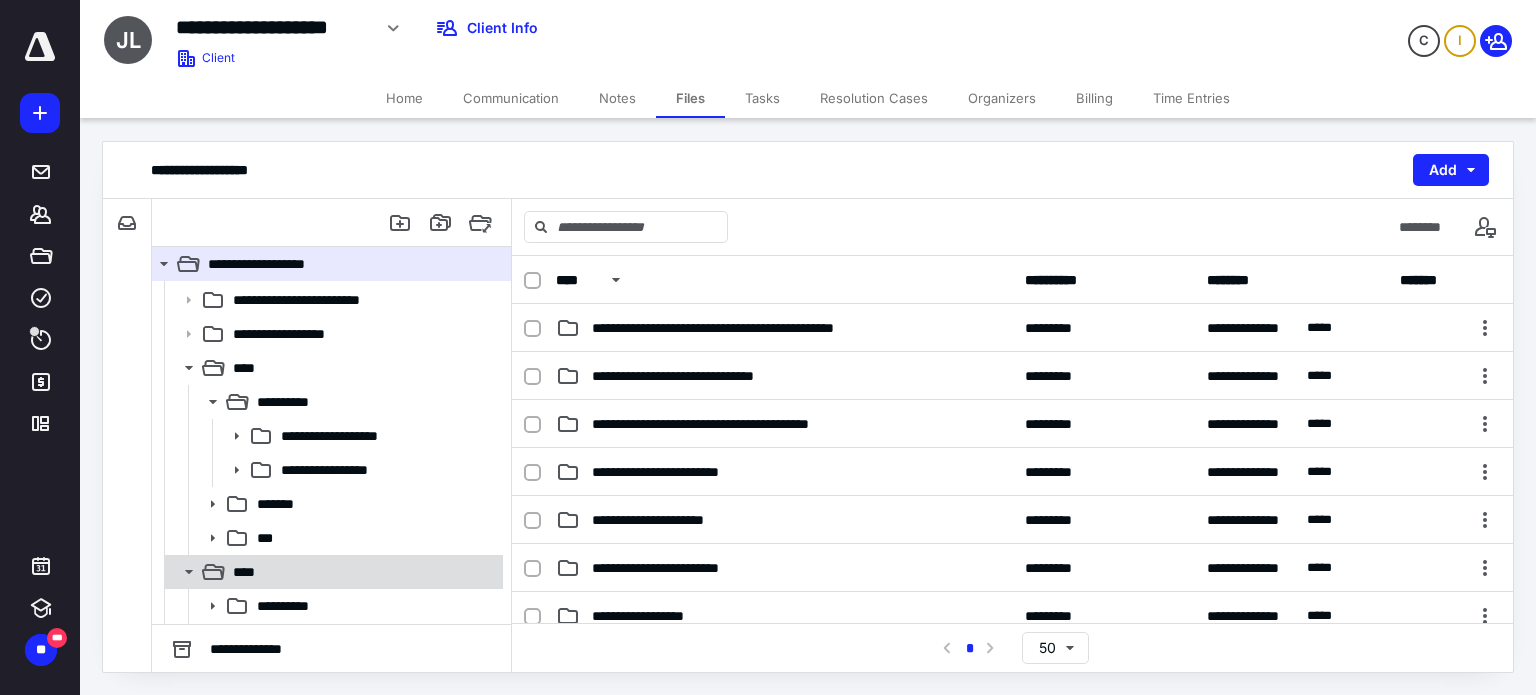 scroll, scrollTop: 198, scrollLeft: 0, axis: vertical 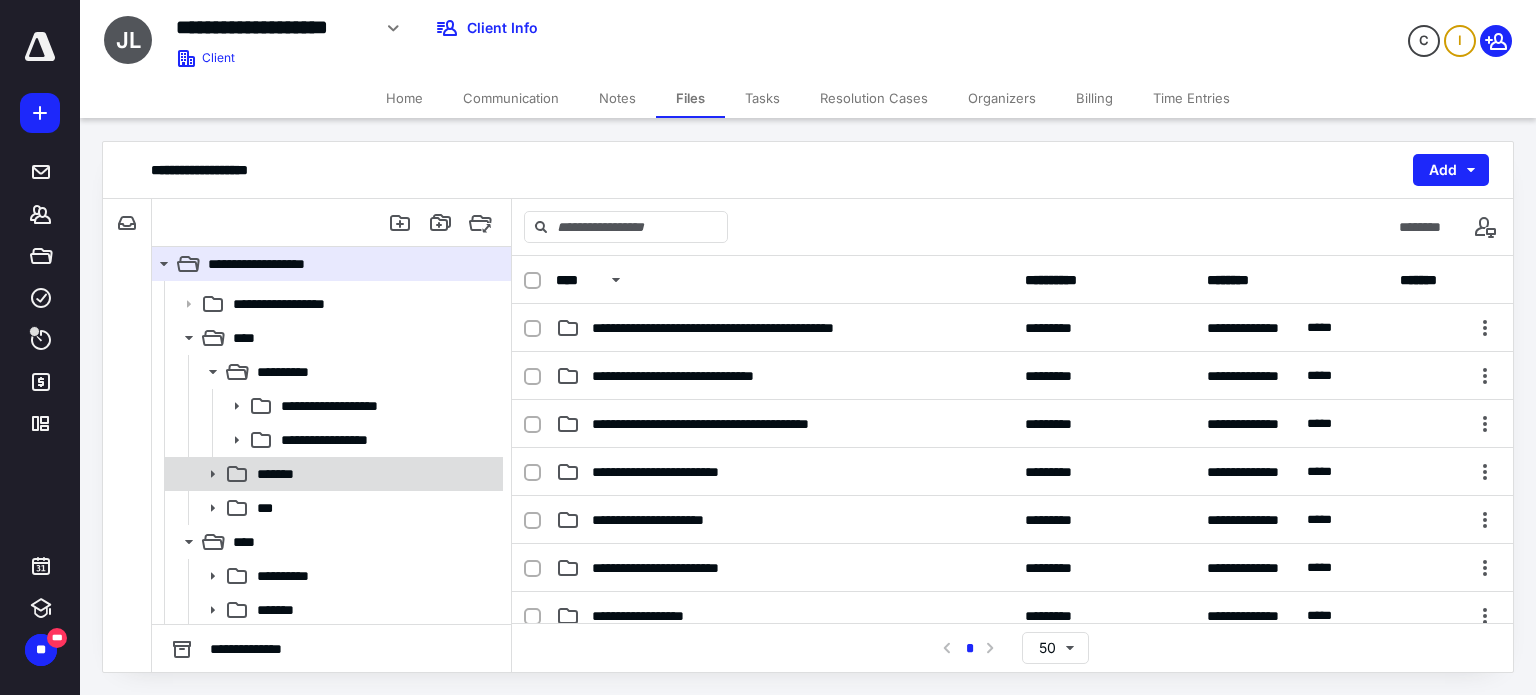 click 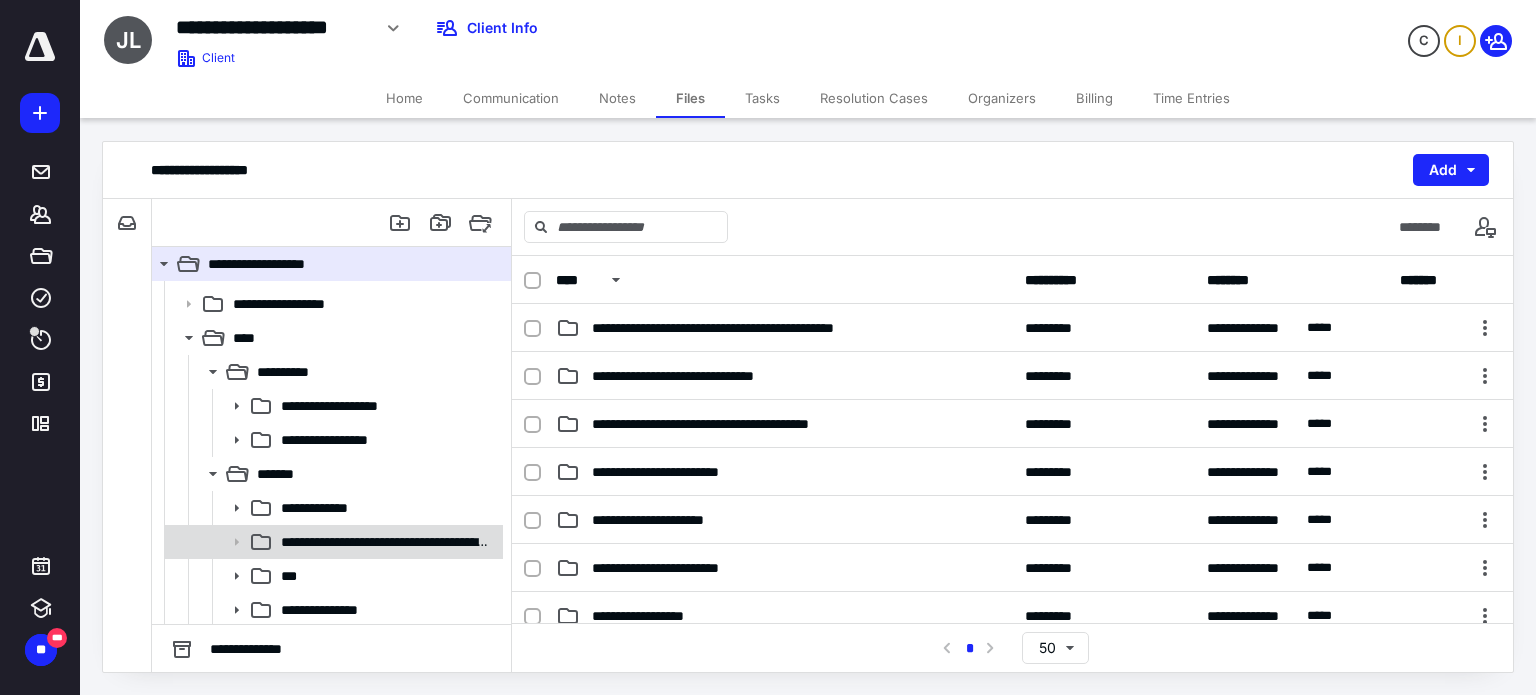scroll, scrollTop: 298, scrollLeft: 0, axis: vertical 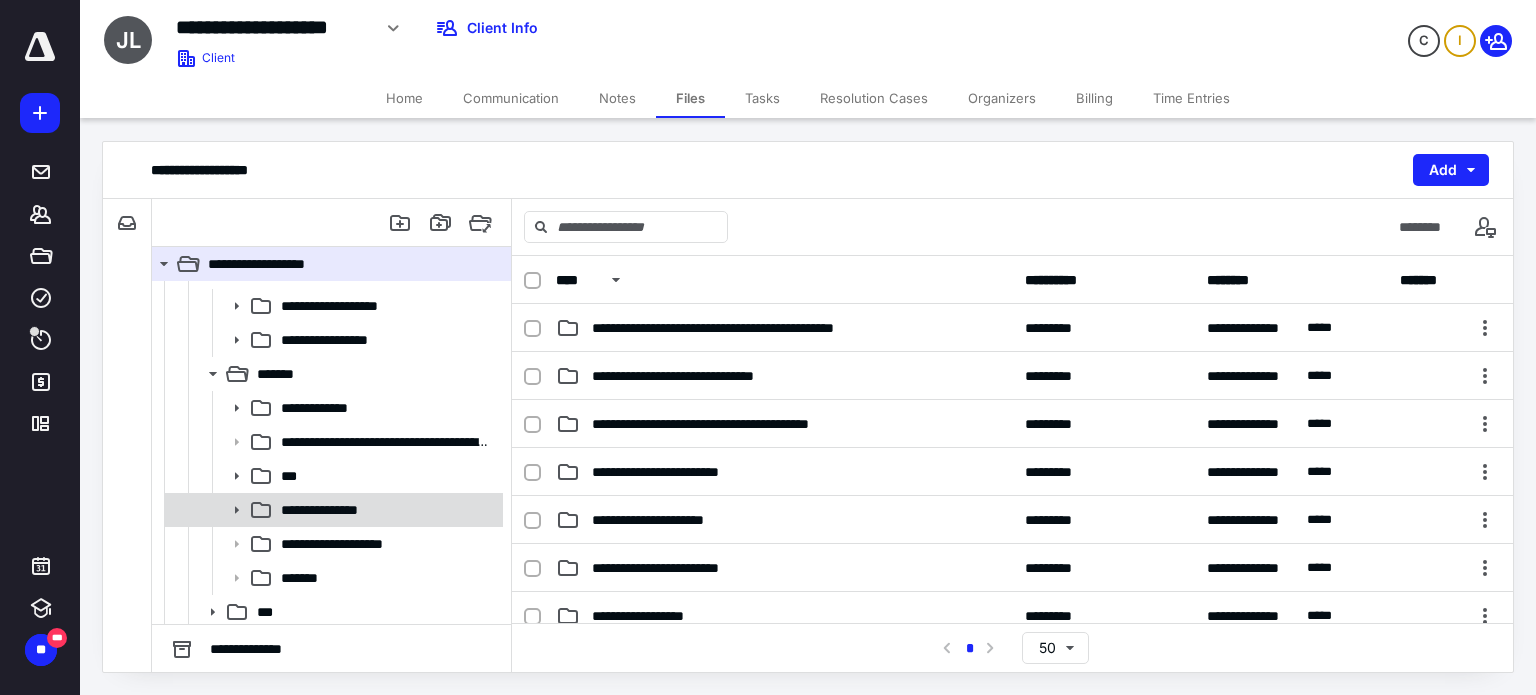 click 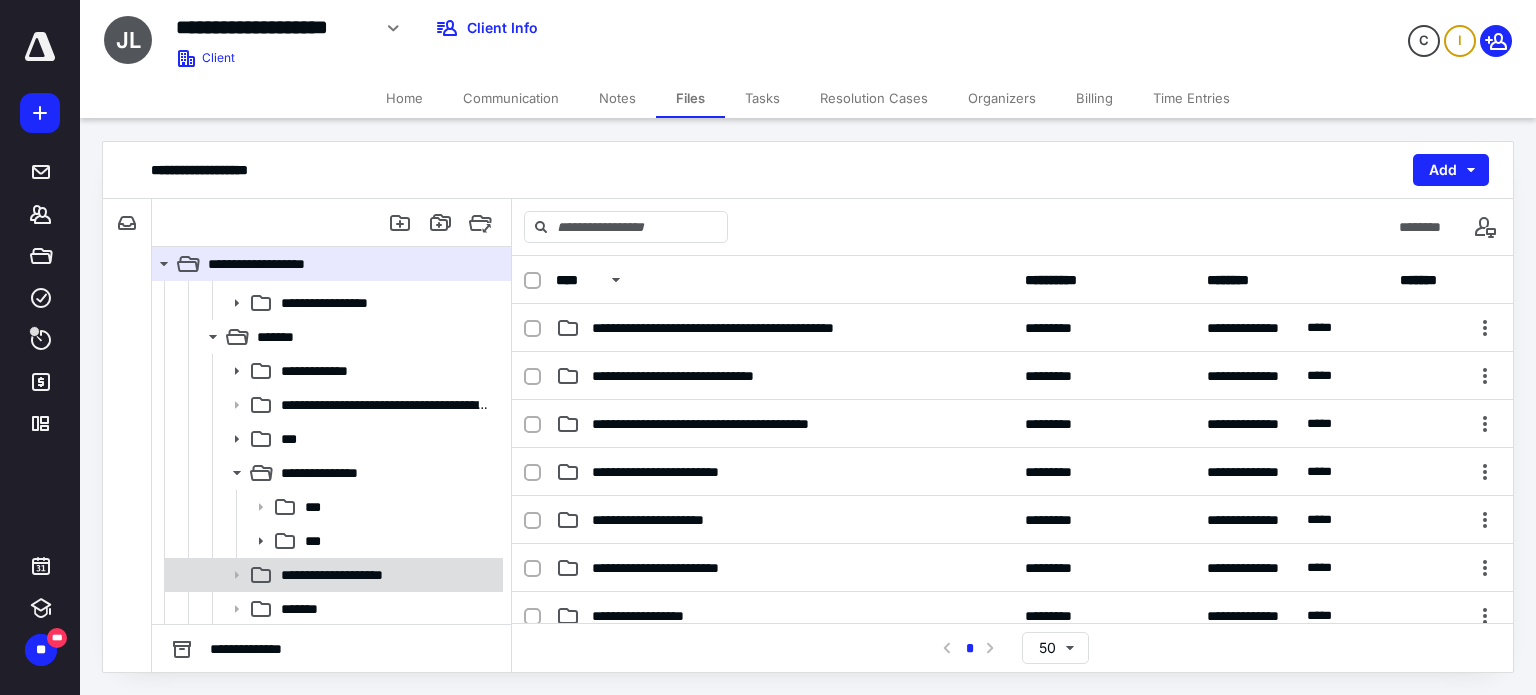 scroll, scrollTop: 398, scrollLeft: 0, axis: vertical 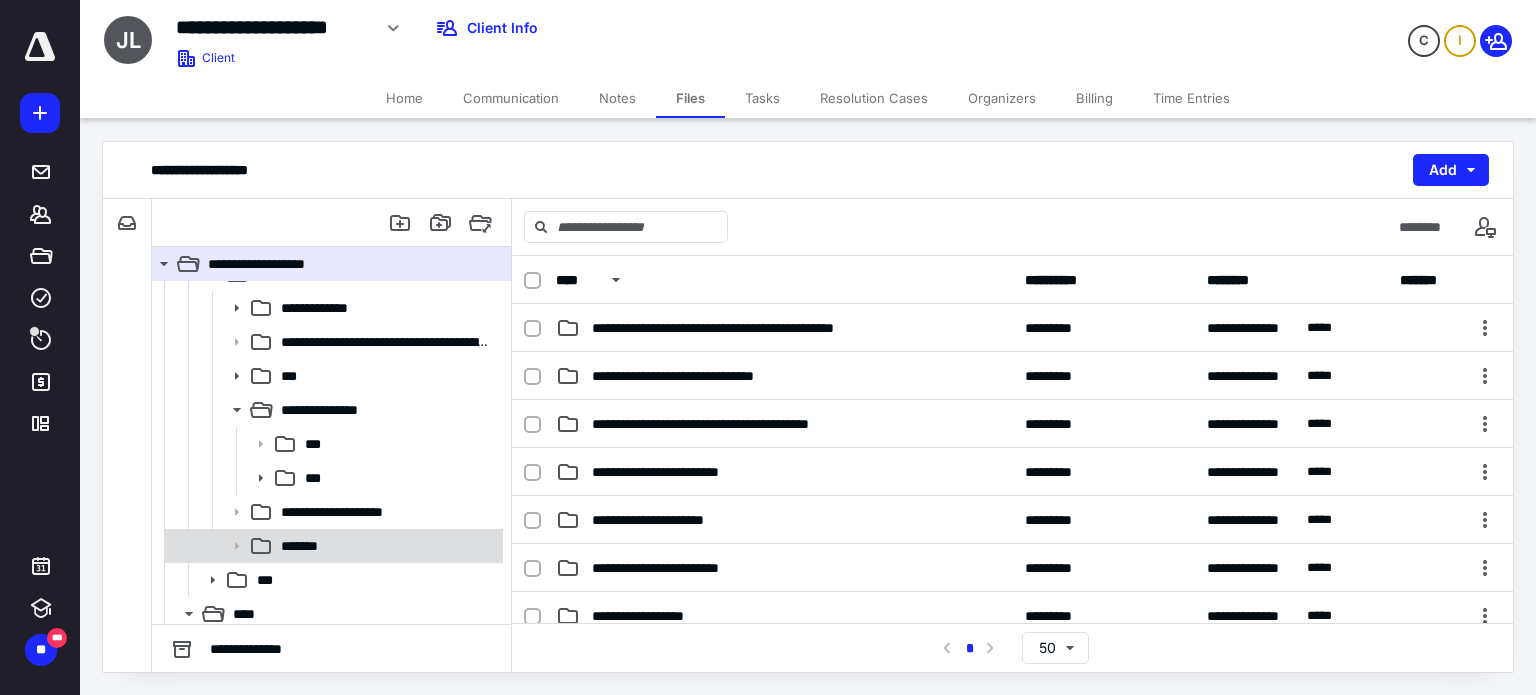 click on "*******" at bounding box center [386, 546] 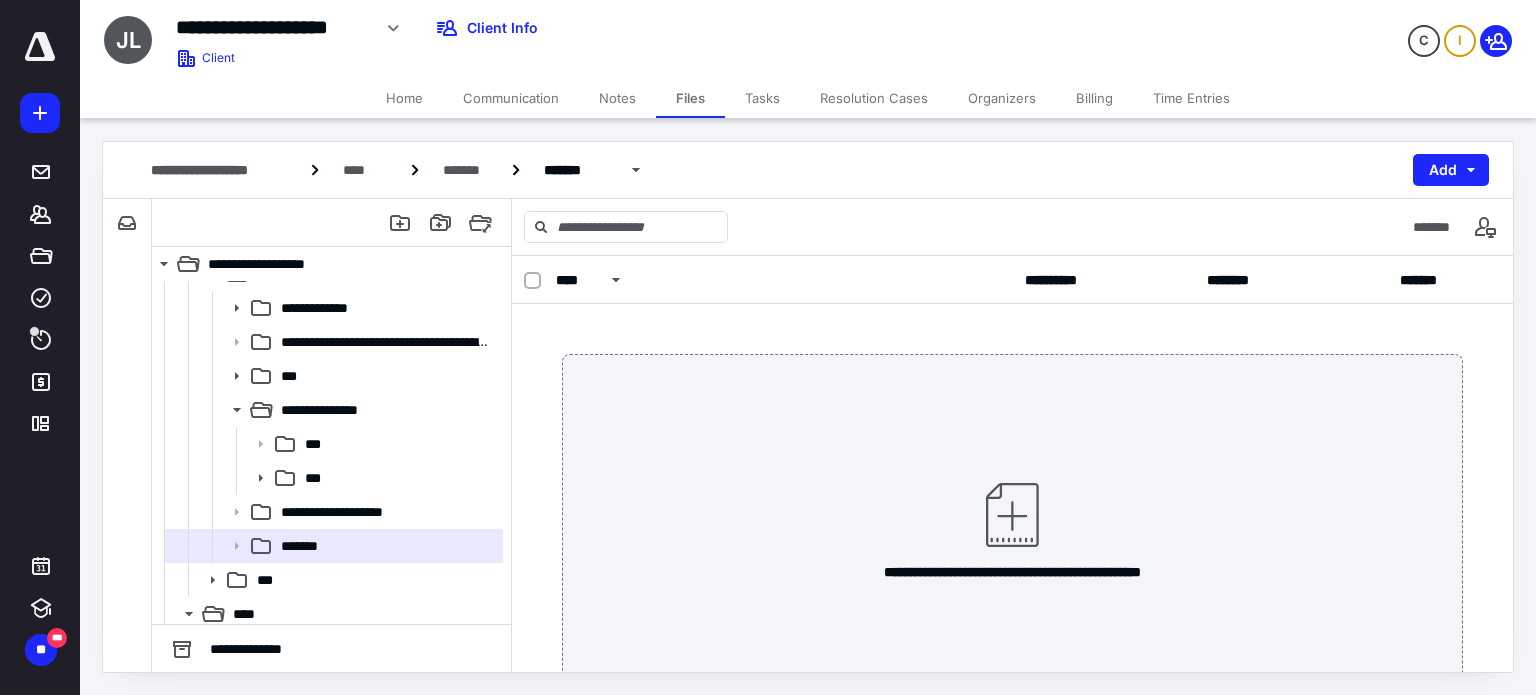 click on "**********" at bounding box center (1012, 529) 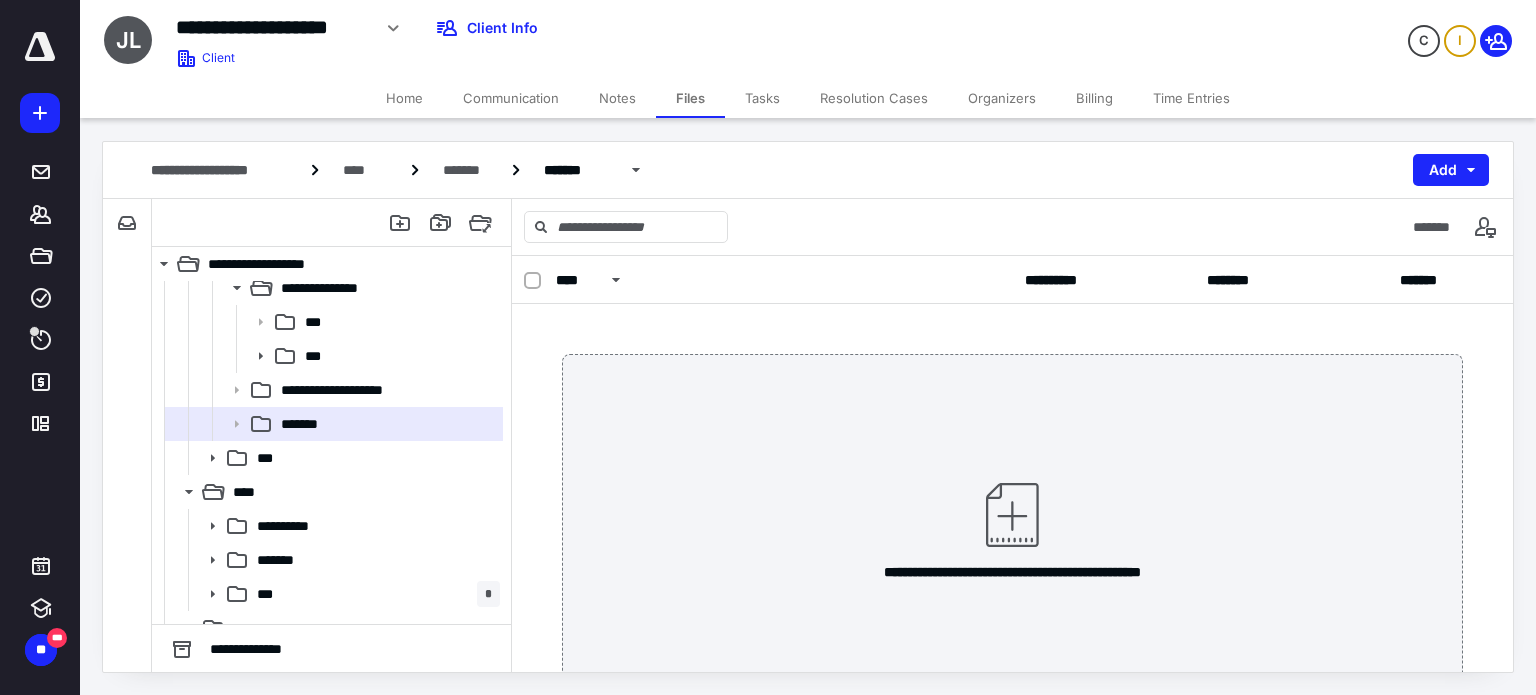 scroll, scrollTop: 540, scrollLeft: 0, axis: vertical 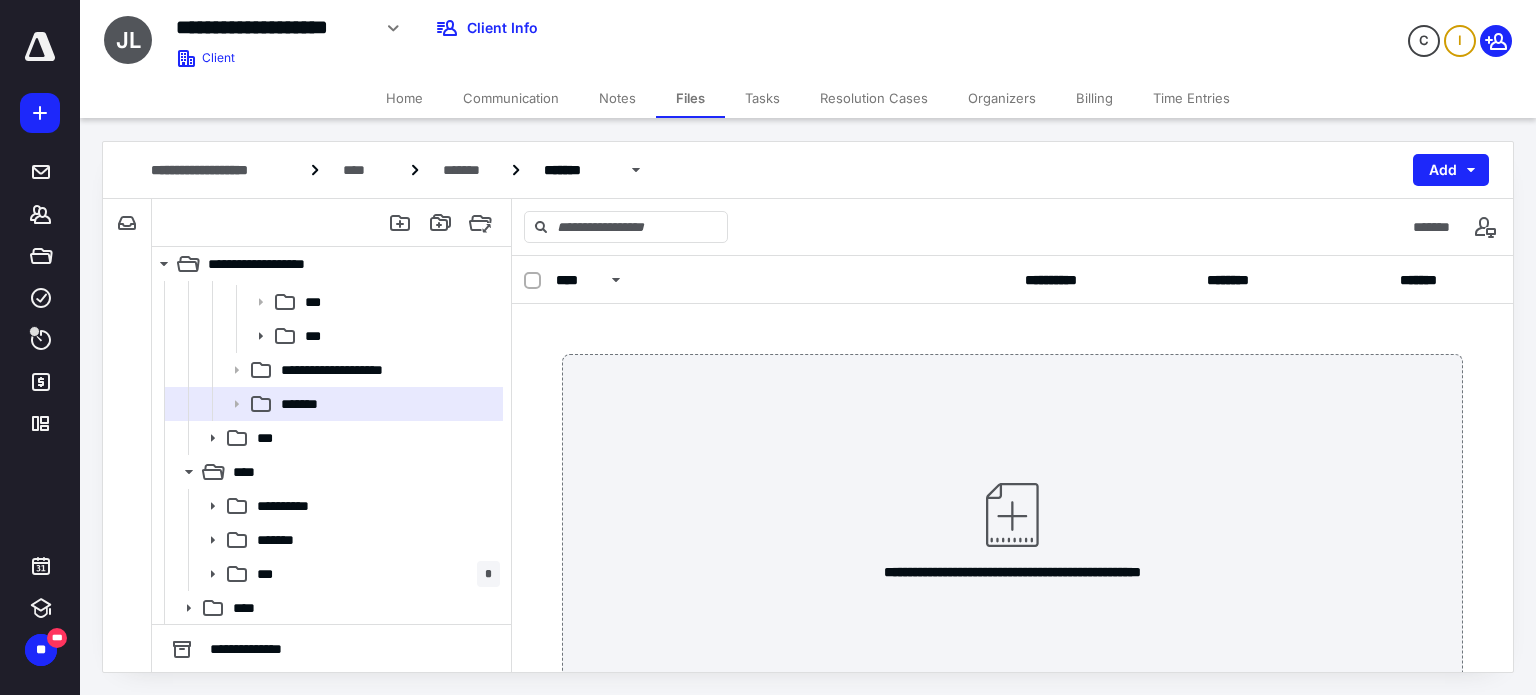 click on "**********" at bounding box center (1012, 529) 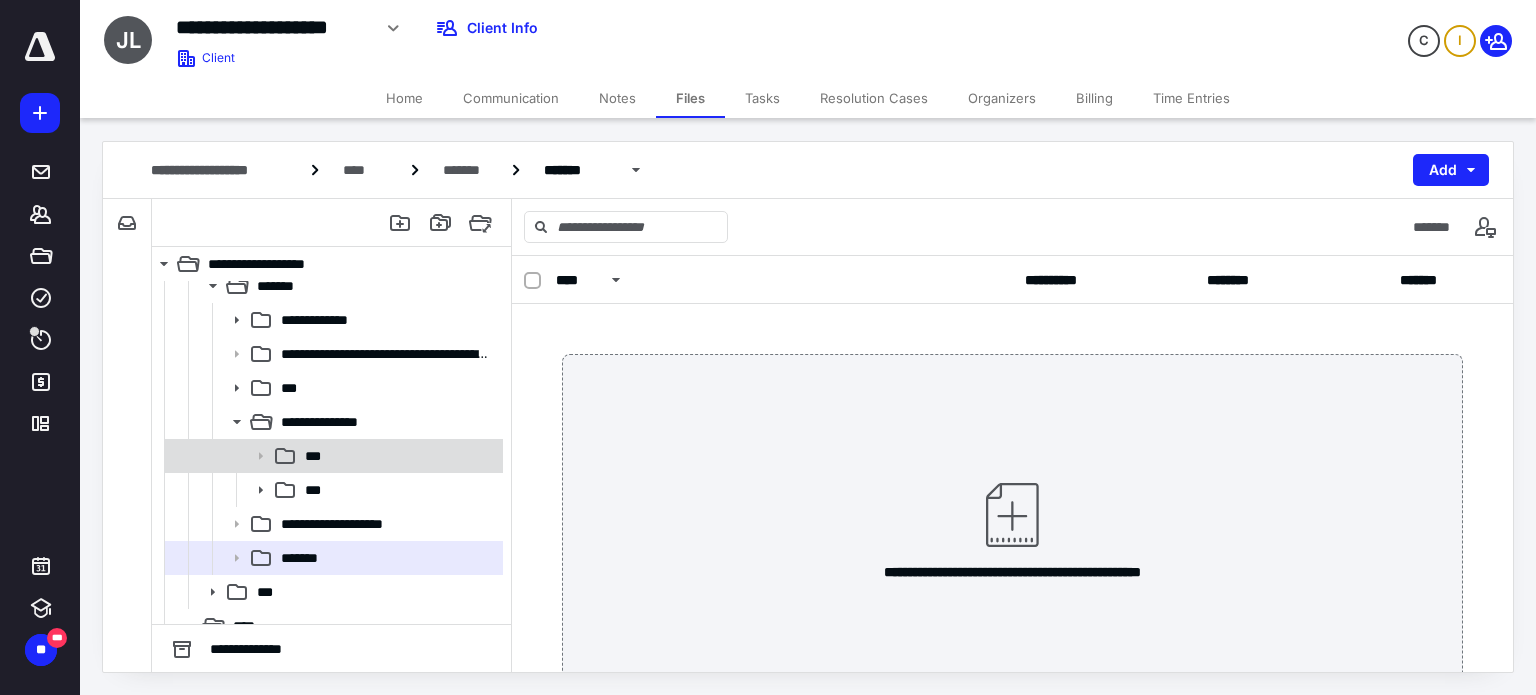 scroll, scrollTop: 340, scrollLeft: 0, axis: vertical 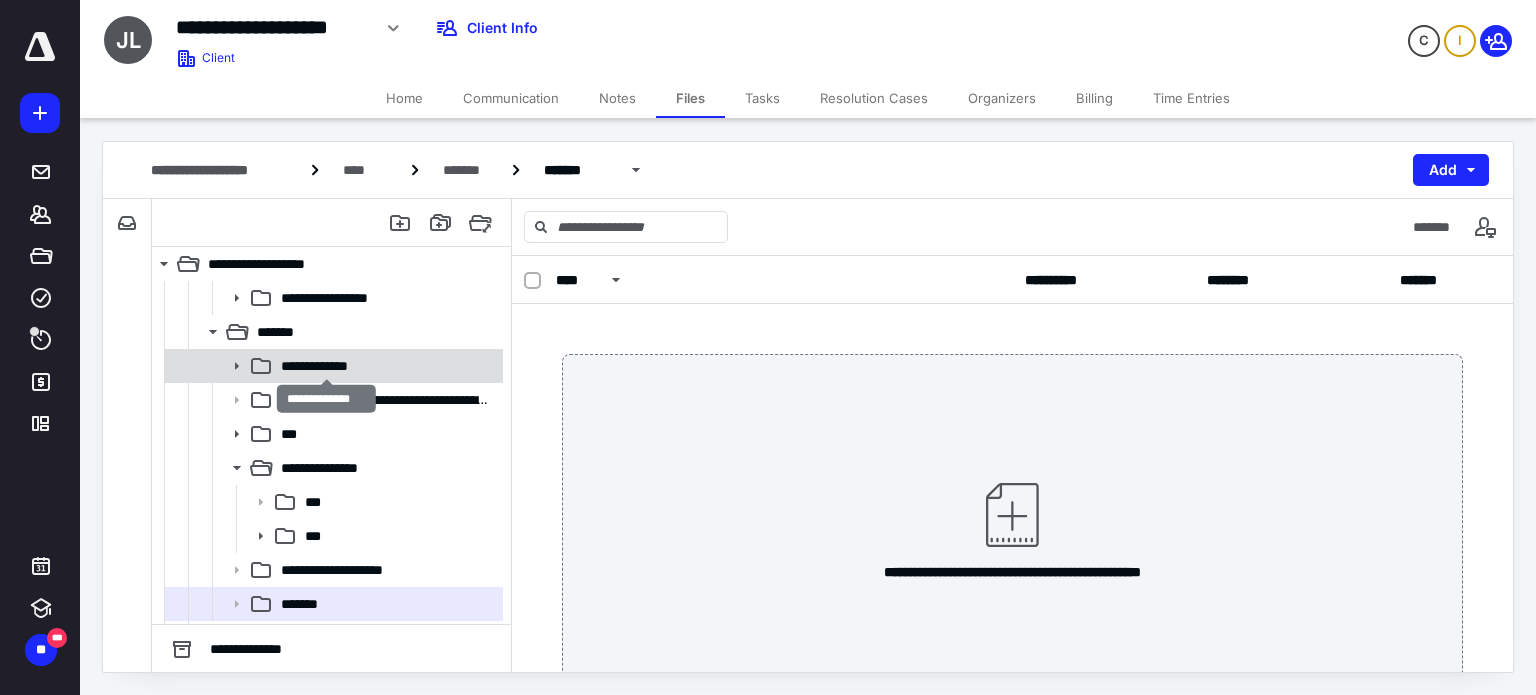 click on "**********" at bounding box center (326, 366) 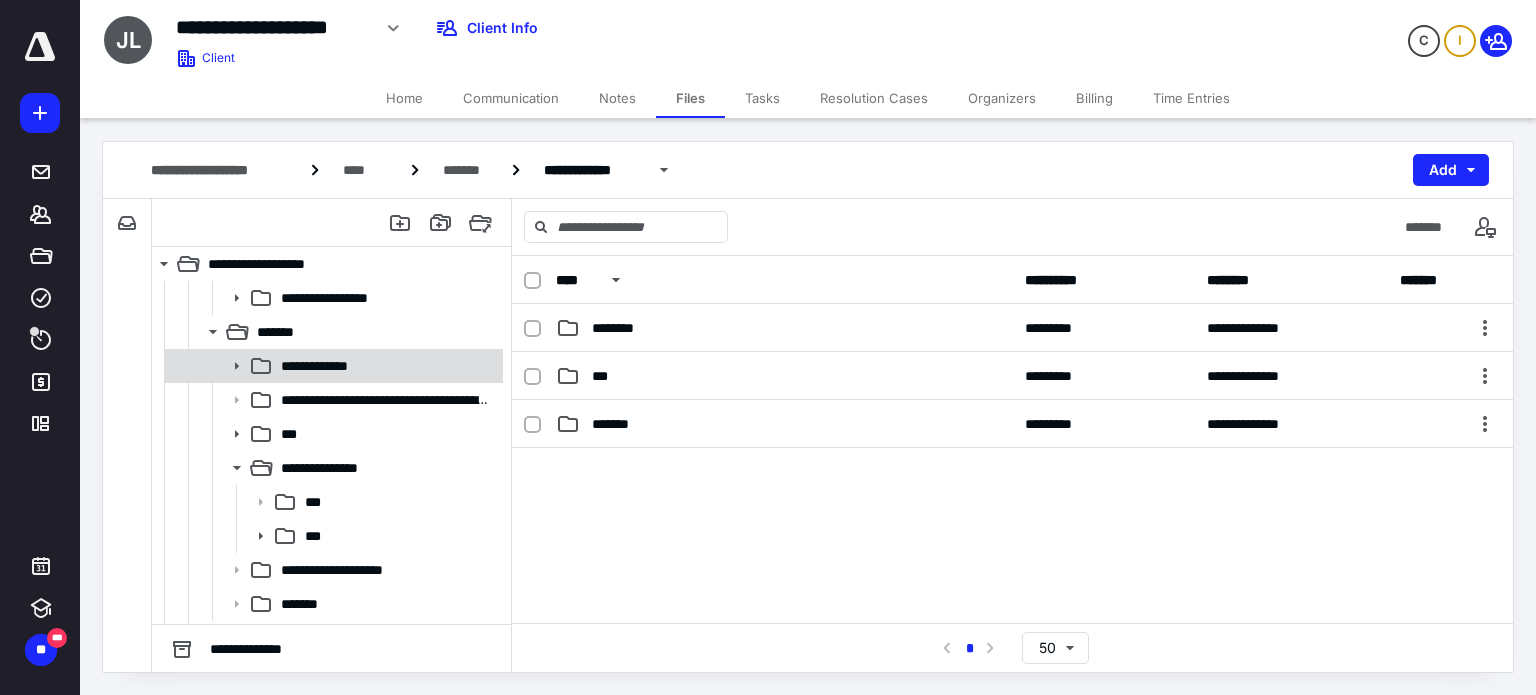 click 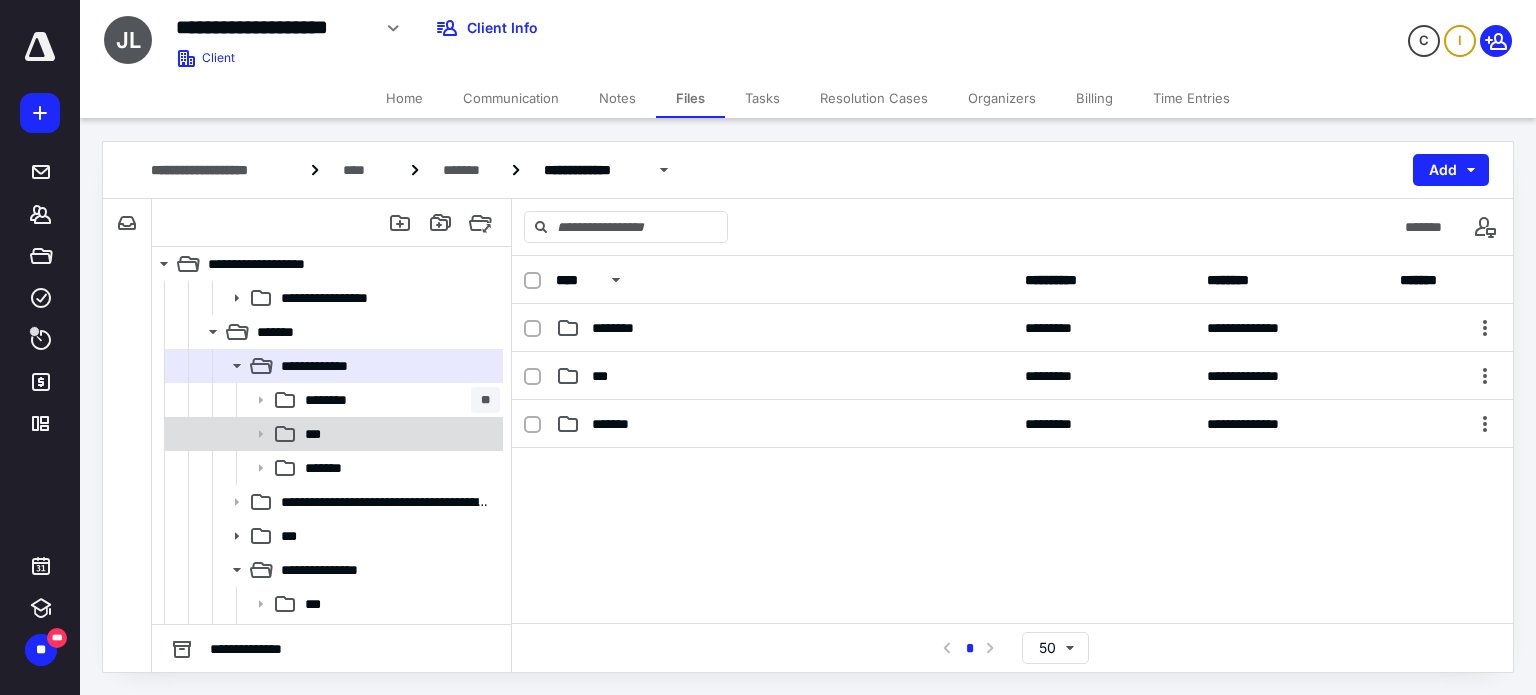 click on "***" at bounding box center (319, 434) 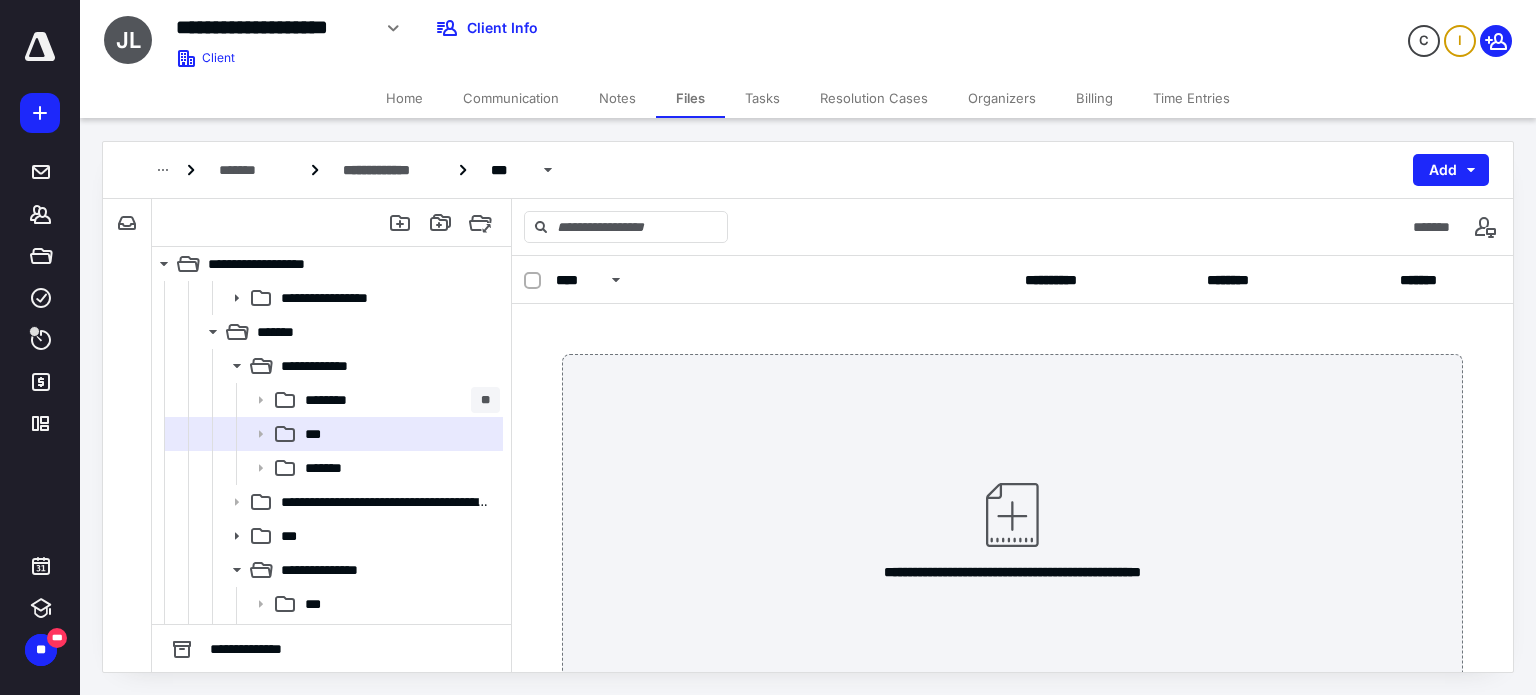 click on "**********" at bounding box center (1012, 529) 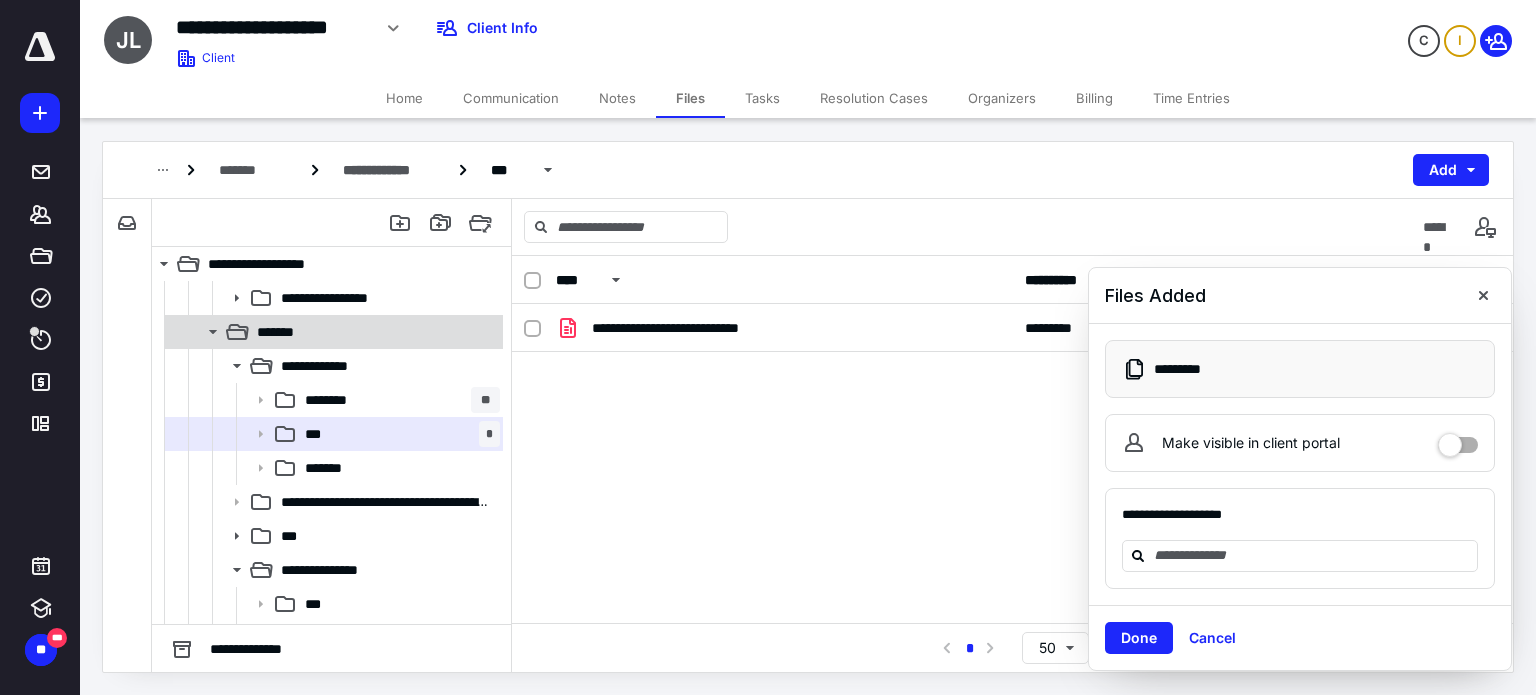 click on "*******" at bounding box center [332, 332] 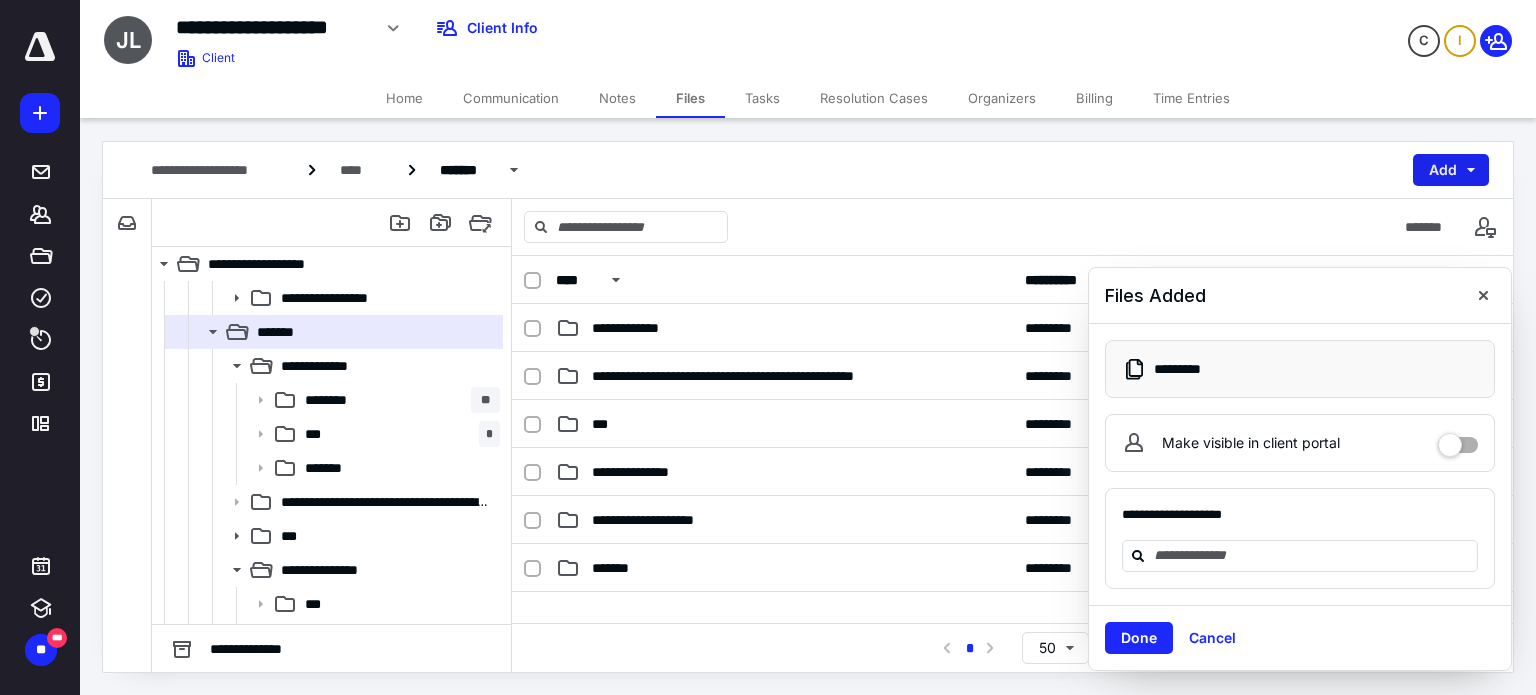 click on "Add" at bounding box center (1451, 170) 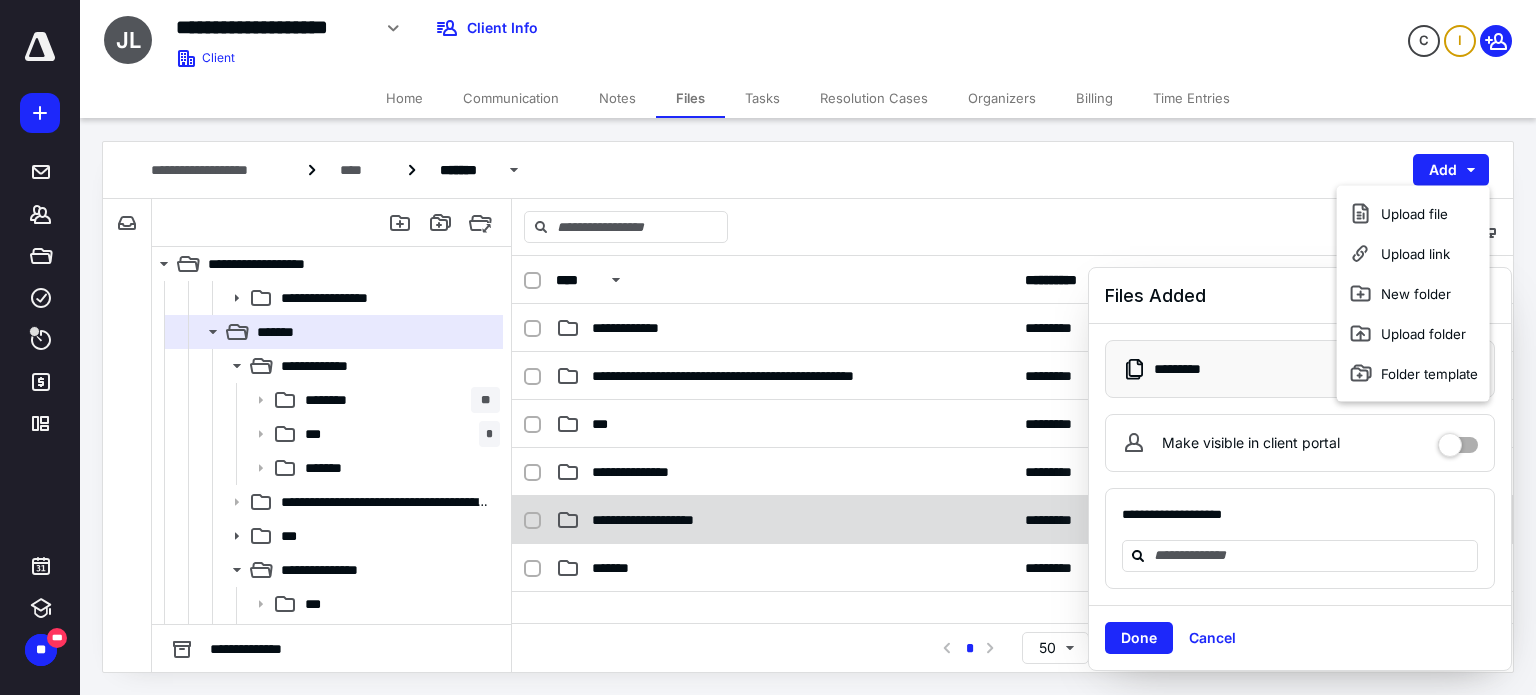 click on "**********" at bounding box center (784, 520) 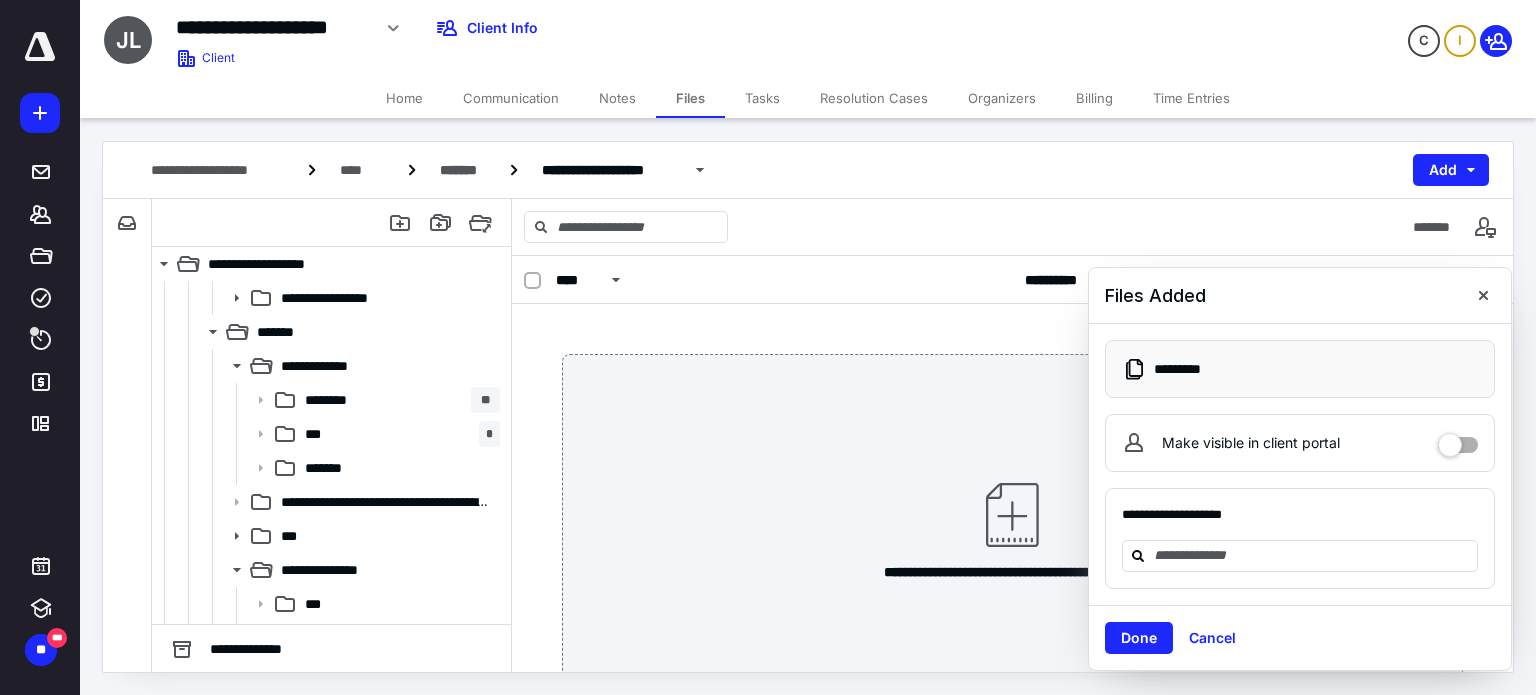 click on "**********" at bounding box center (1012, 529) 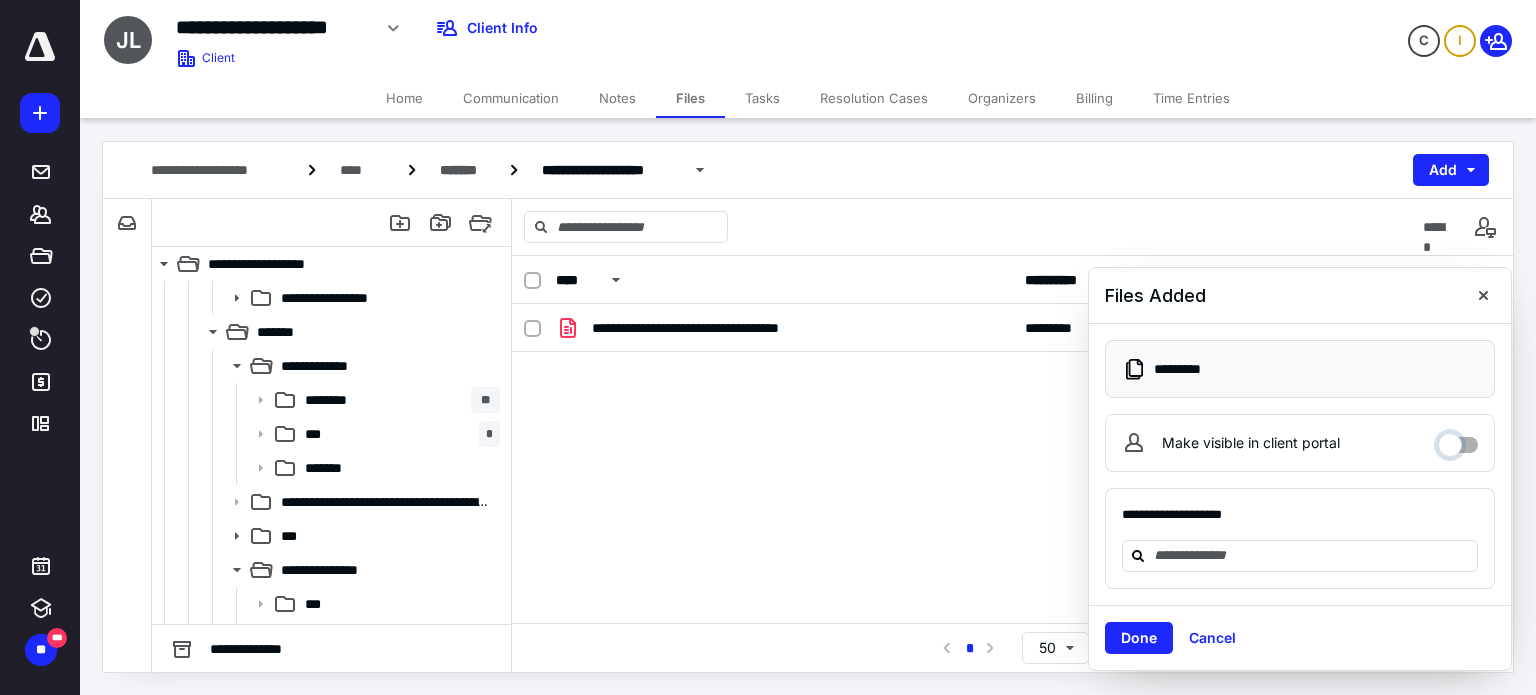 click on "Make visible in client portal" at bounding box center [1458, 440] 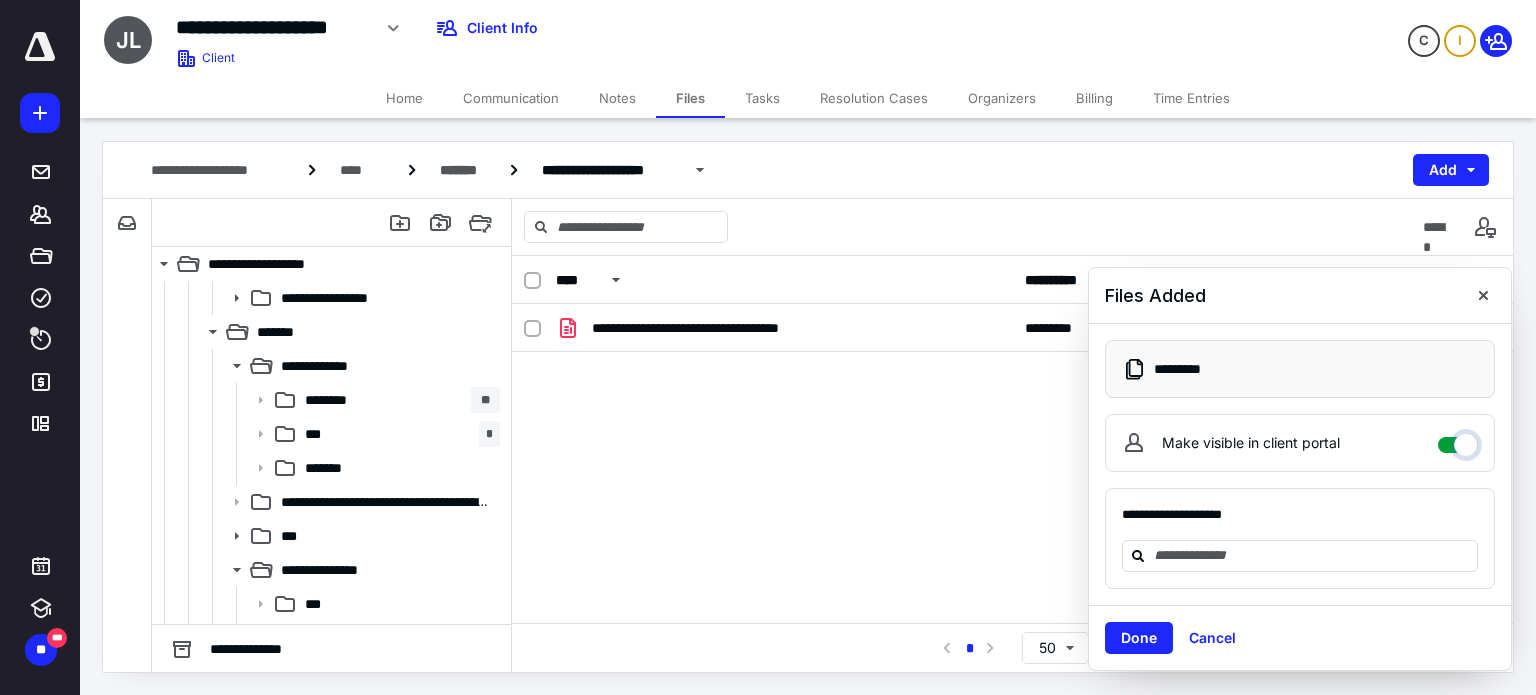 checkbox on "****" 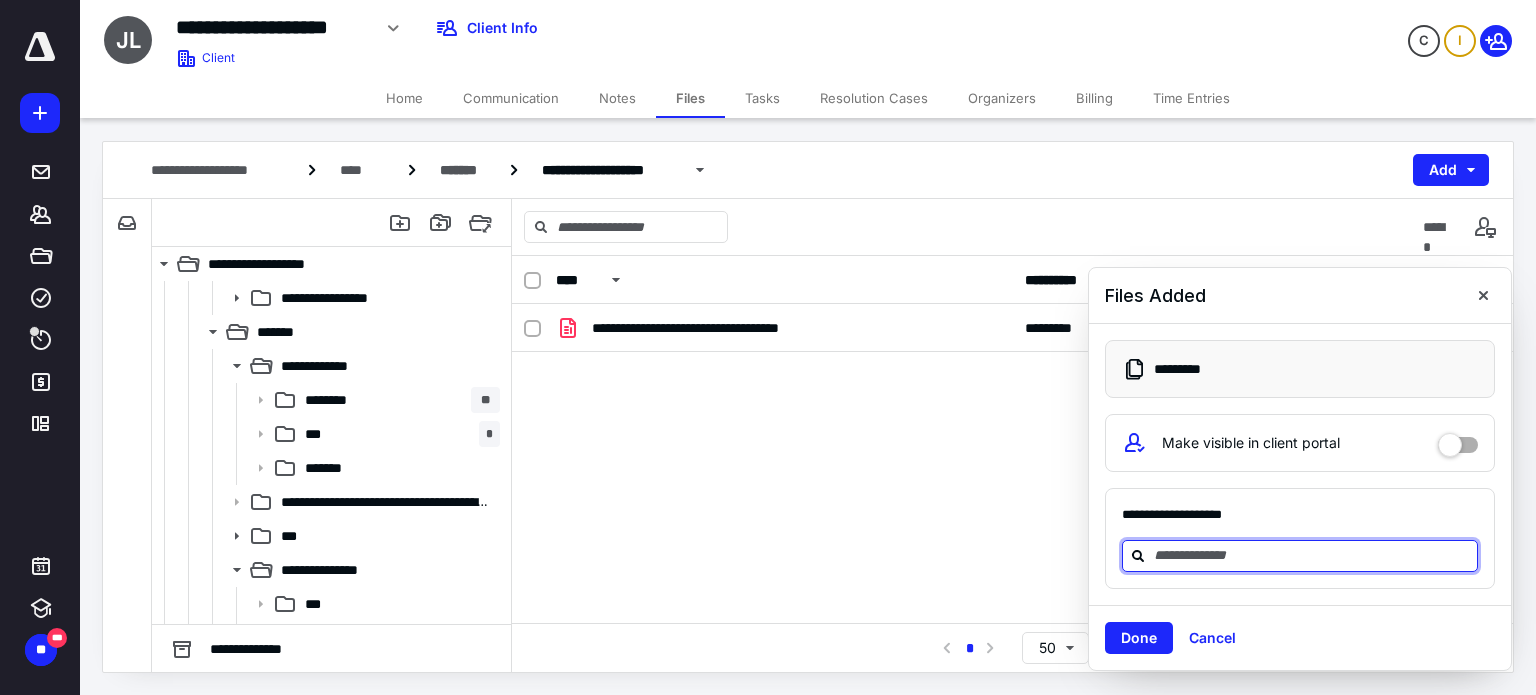click at bounding box center [1312, 555] 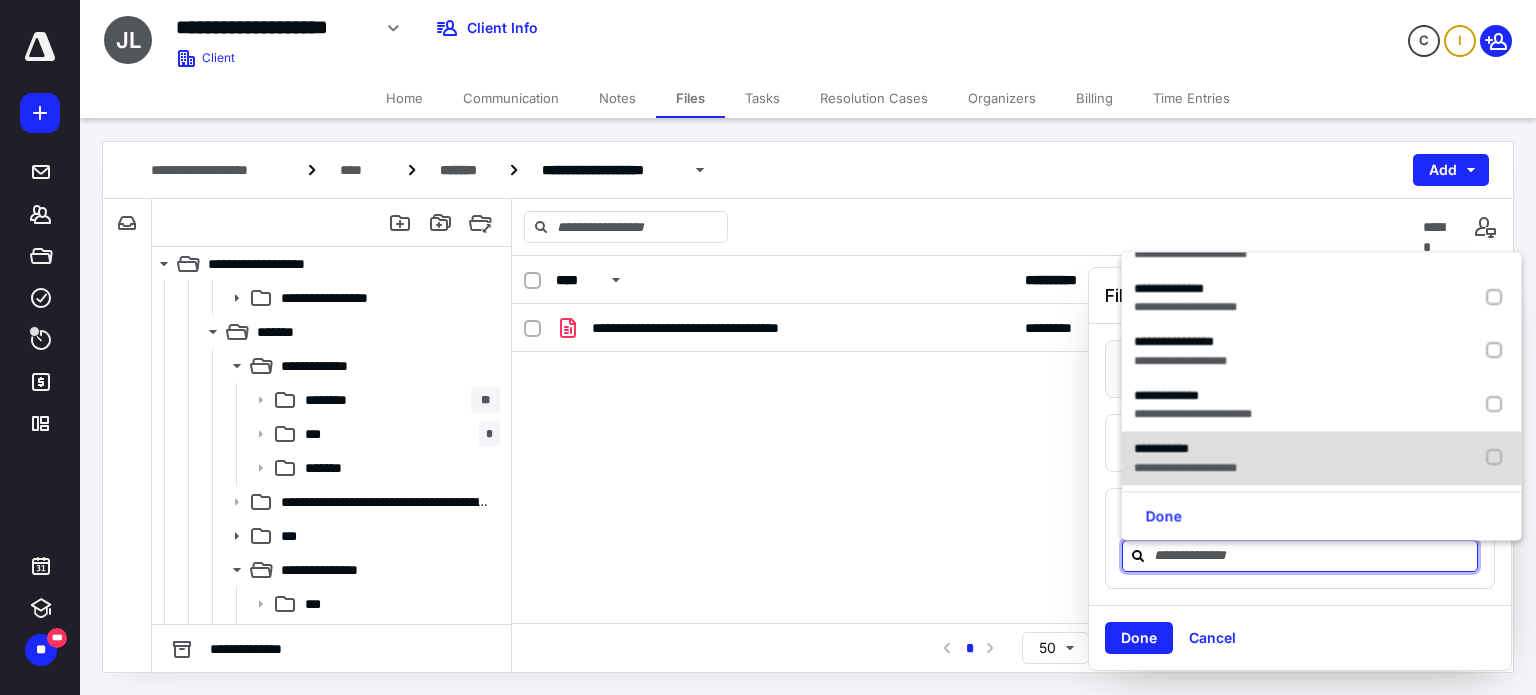 scroll, scrollTop: 288, scrollLeft: 0, axis: vertical 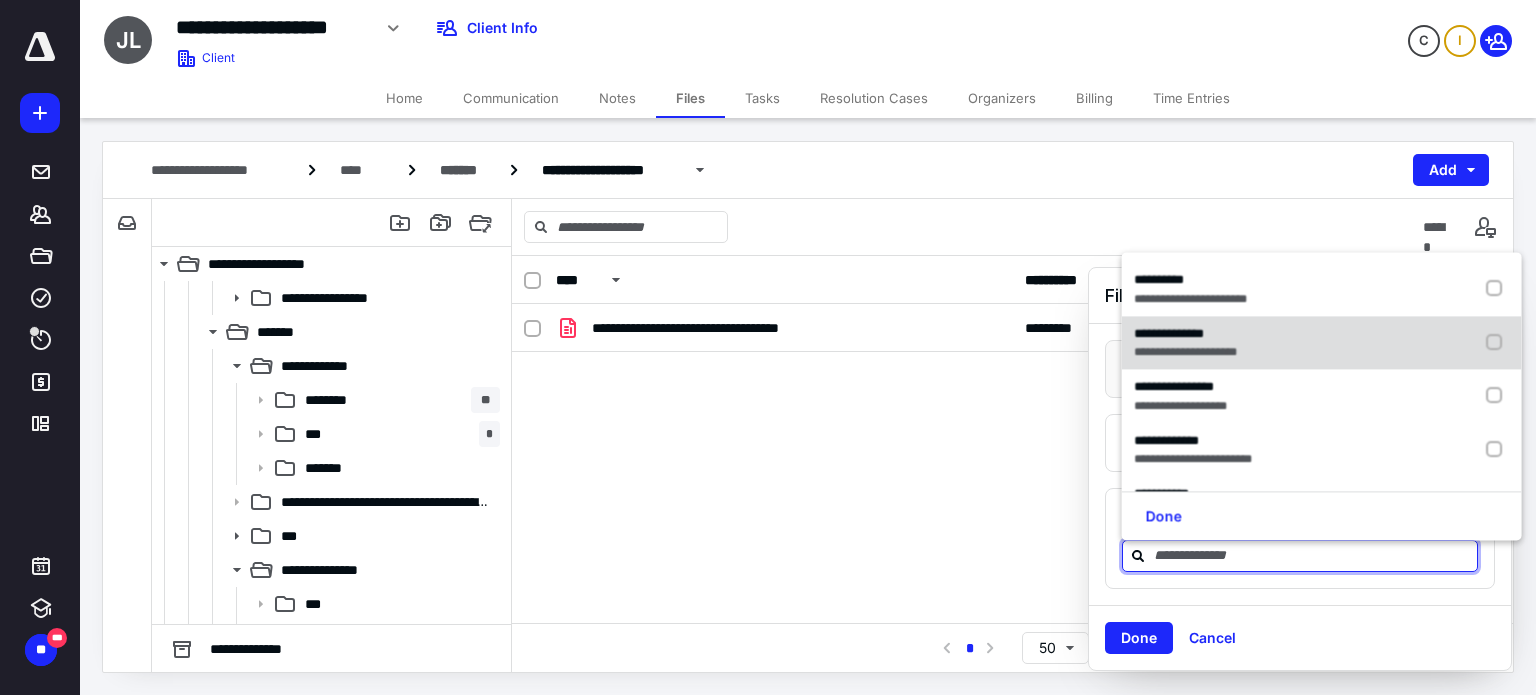 click on "**********" at bounding box center [1322, 343] 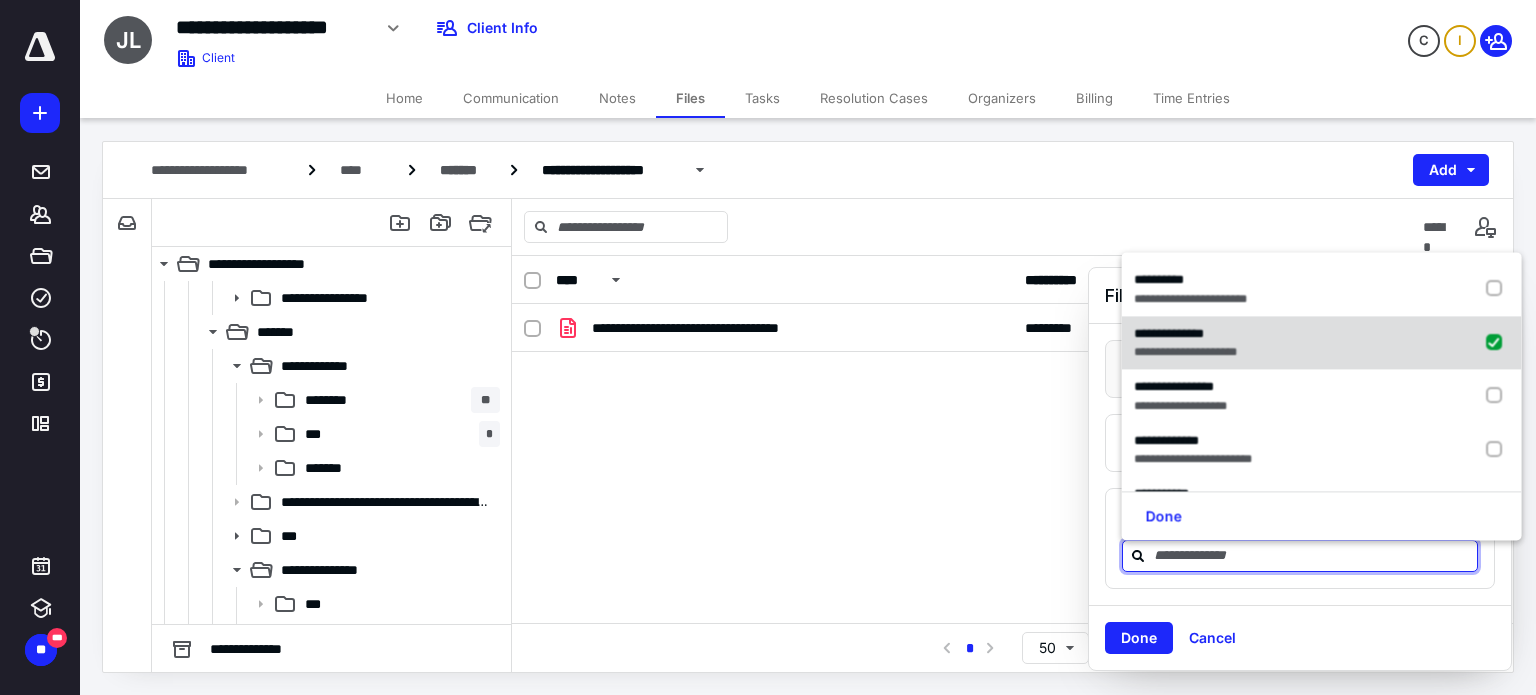 checkbox on "true" 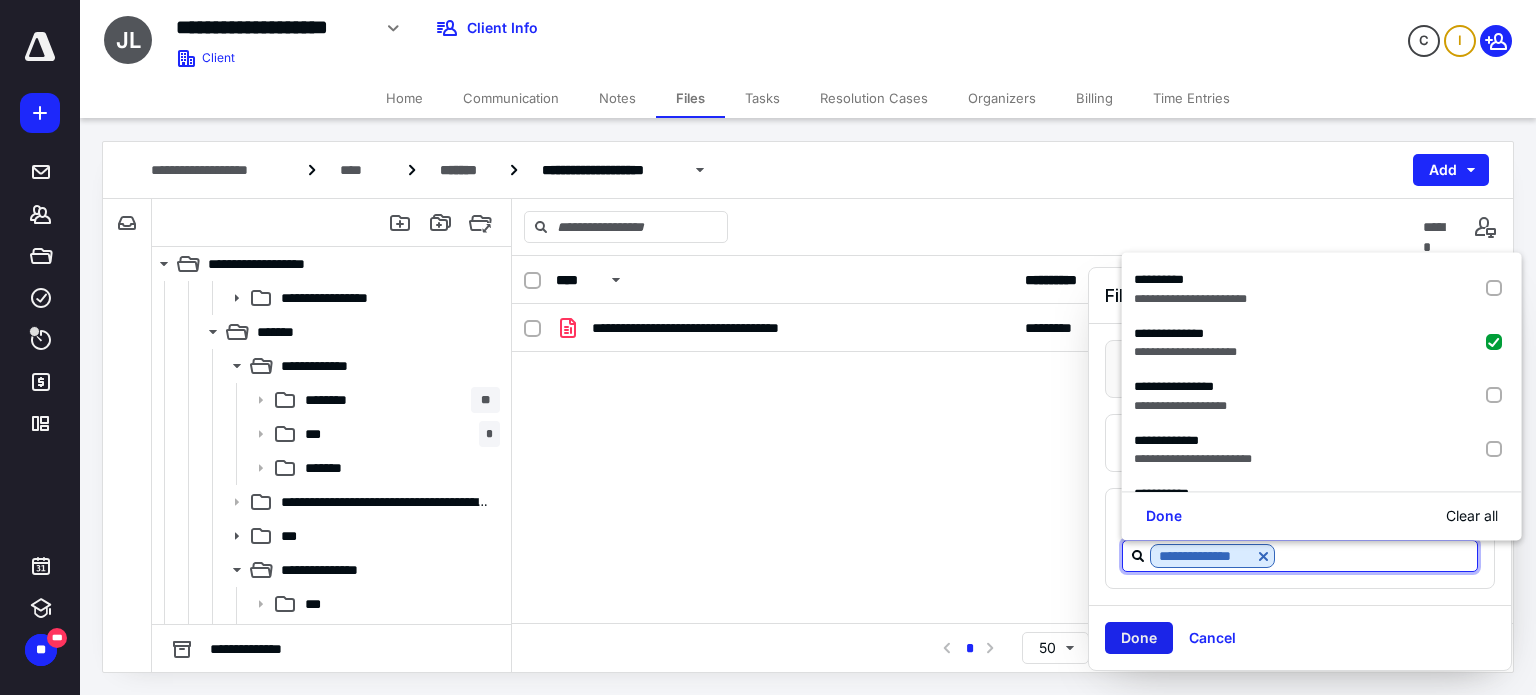 click on "Done" at bounding box center [1139, 638] 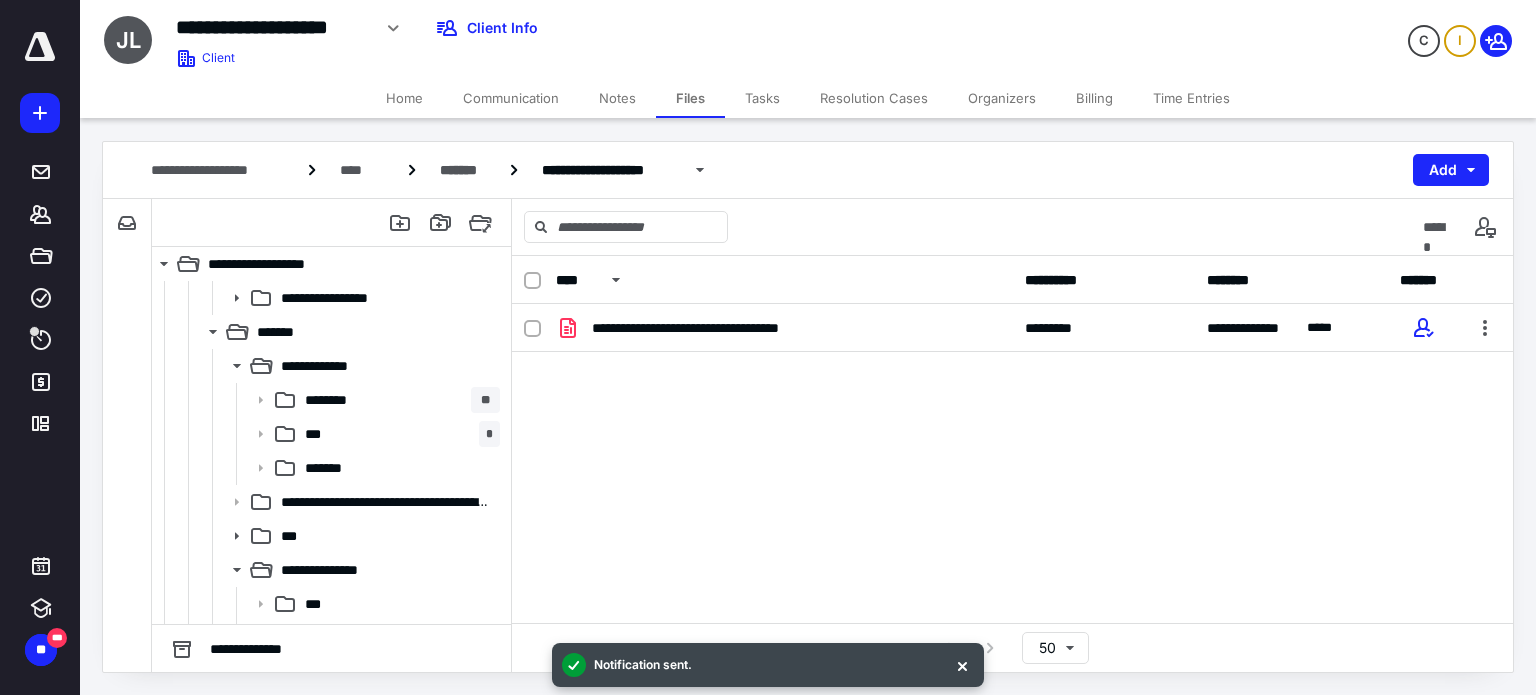 click on "Home" at bounding box center (404, 98) 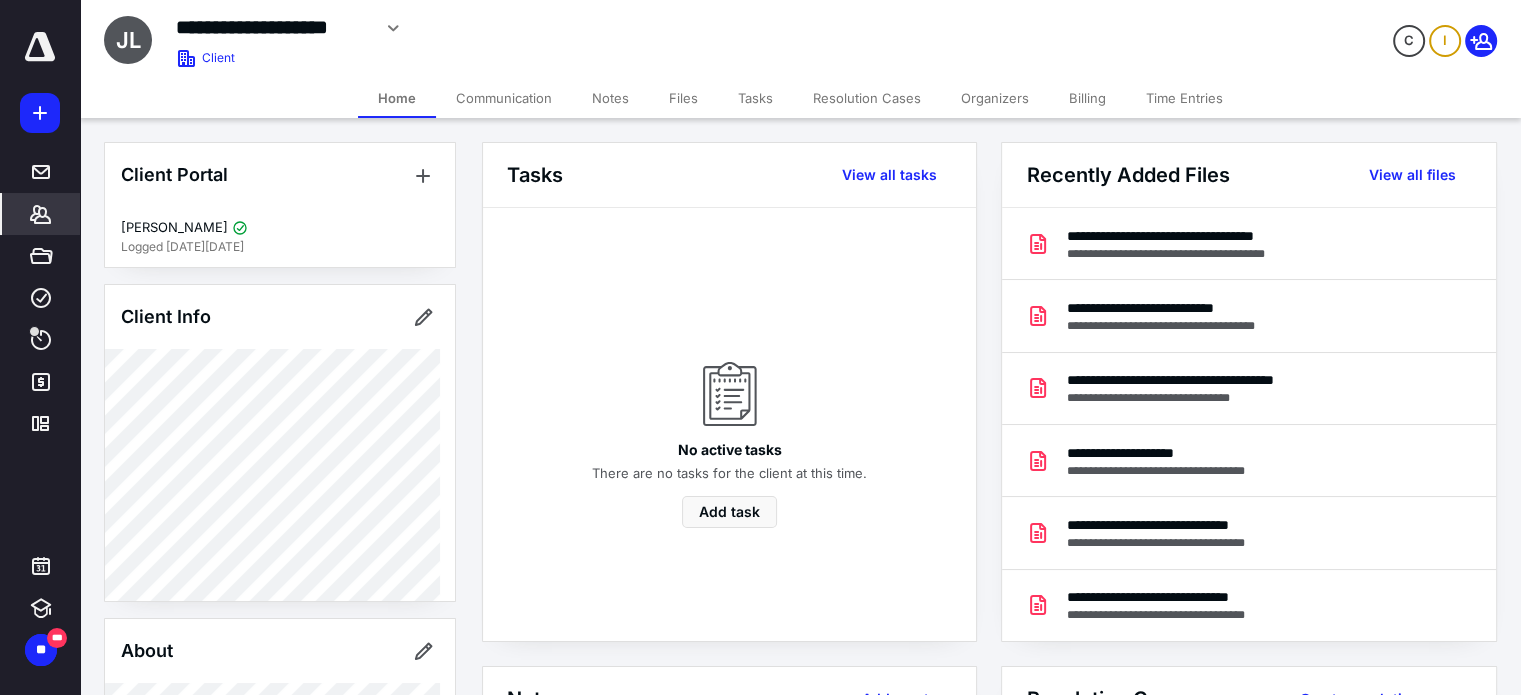 click on "Files" at bounding box center (683, 98) 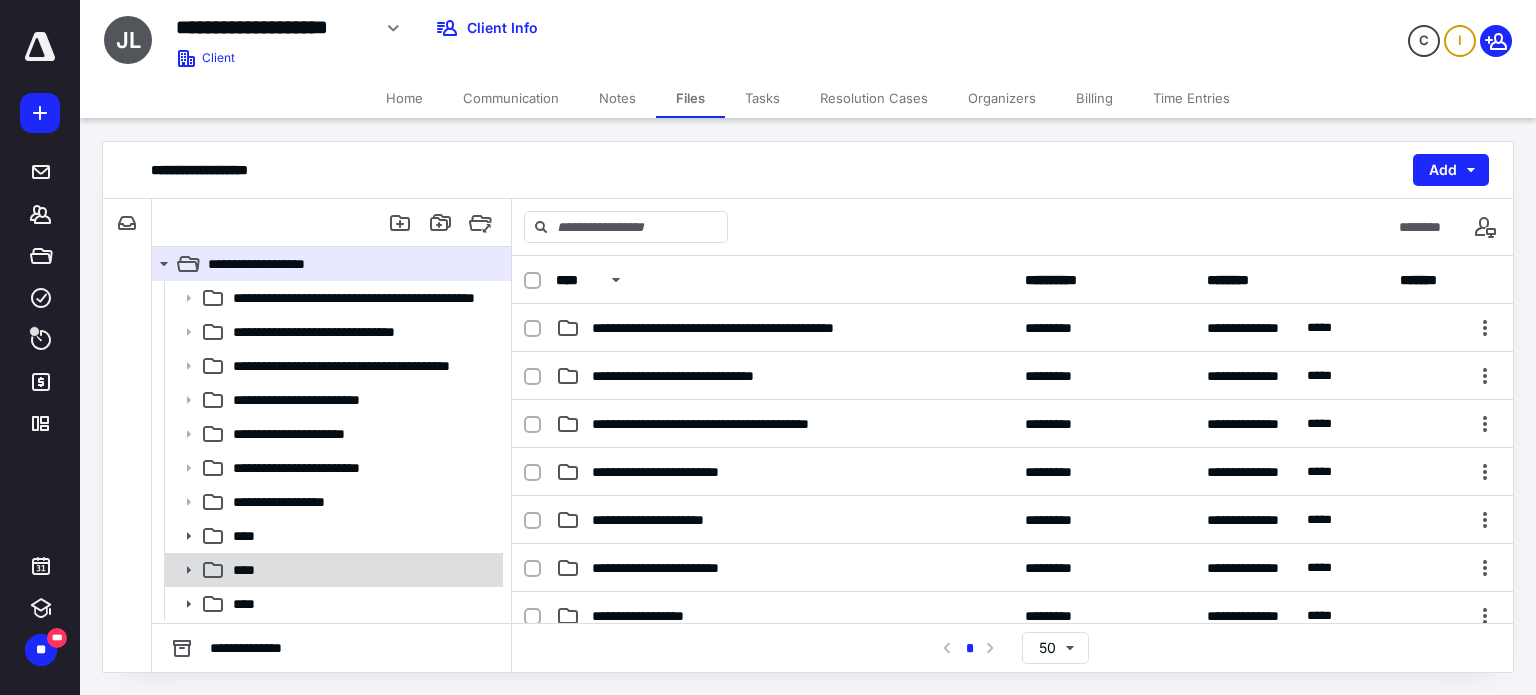 click 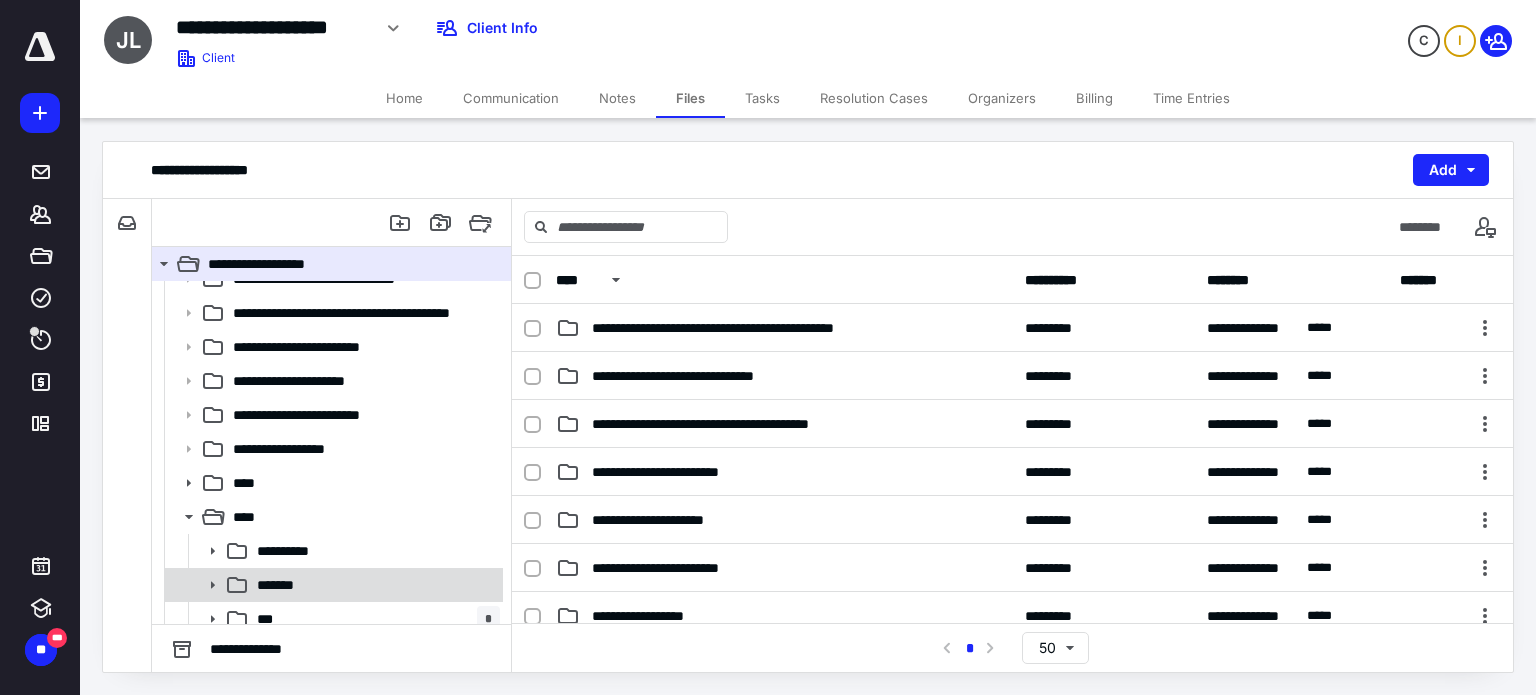 scroll, scrollTop: 98, scrollLeft: 0, axis: vertical 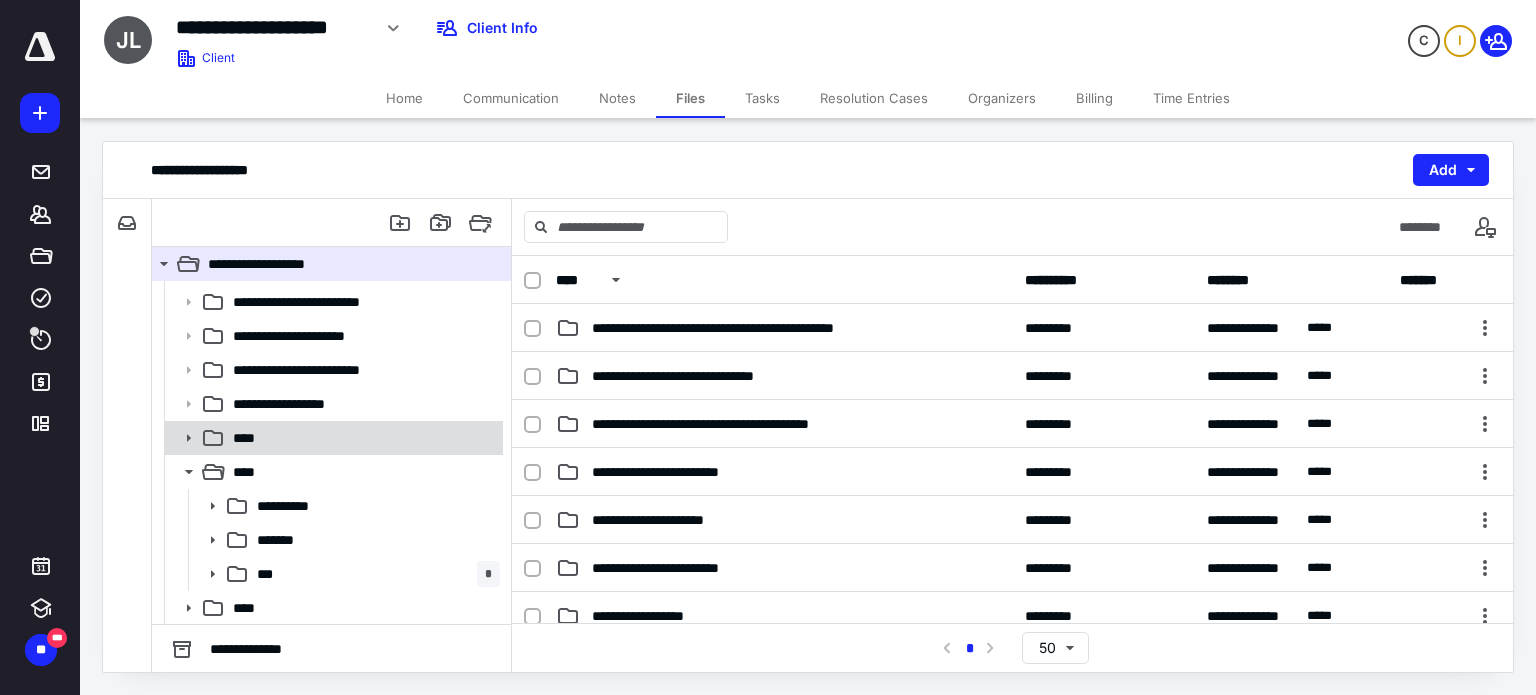 click 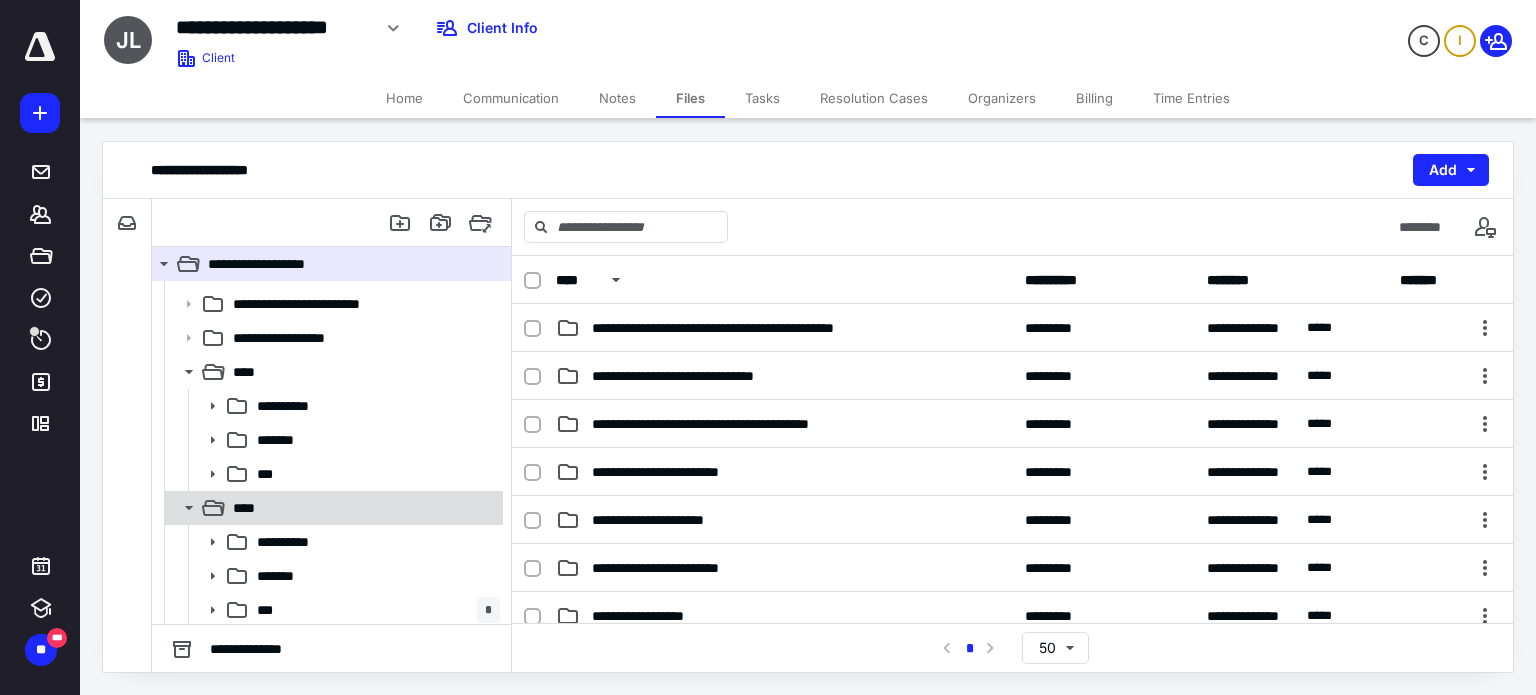 scroll, scrollTop: 198, scrollLeft: 0, axis: vertical 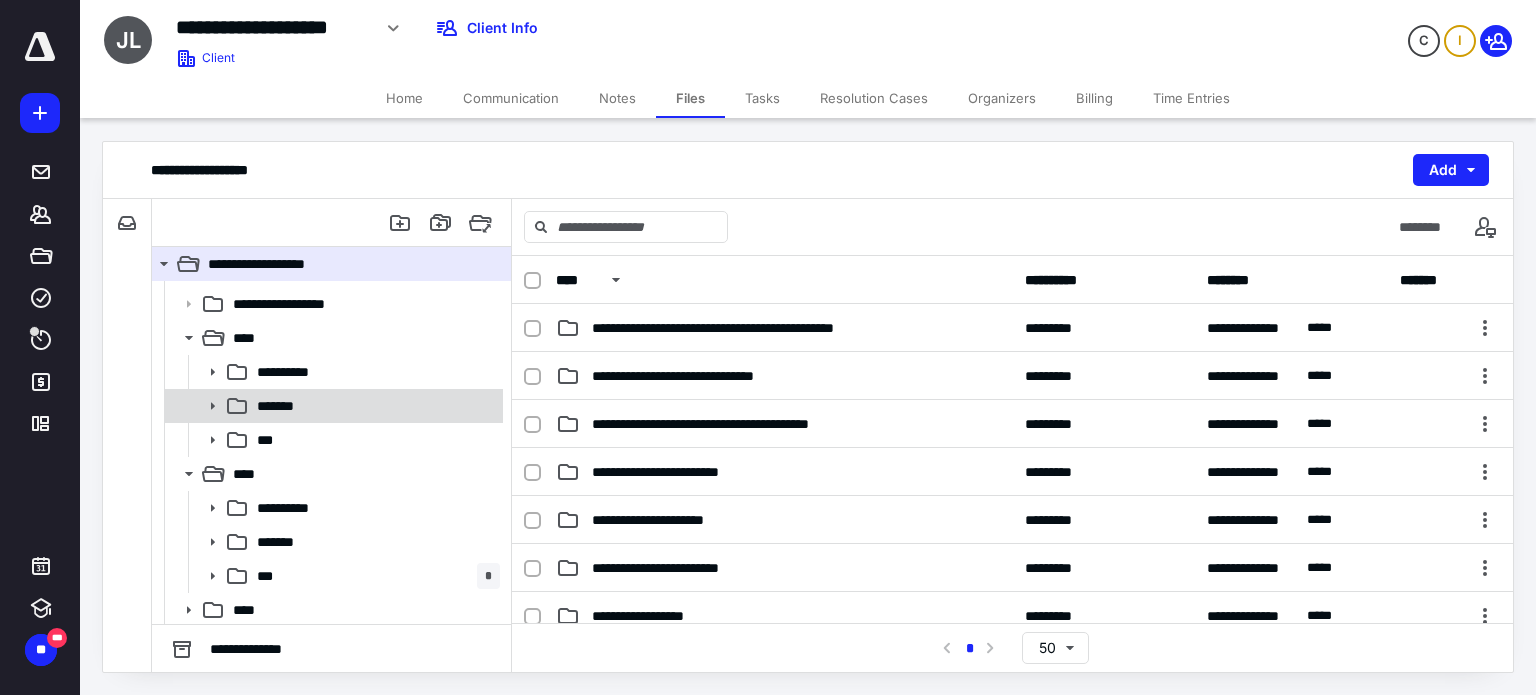 click 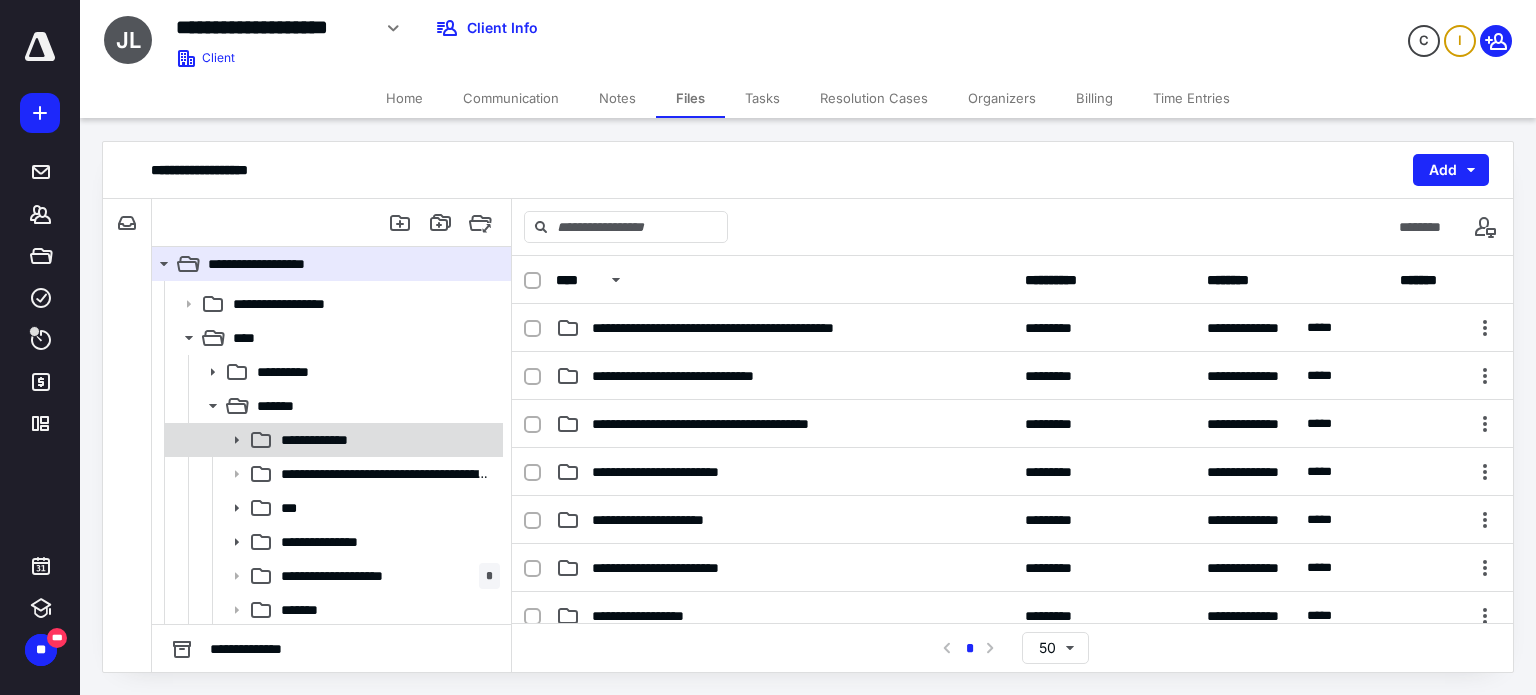 click 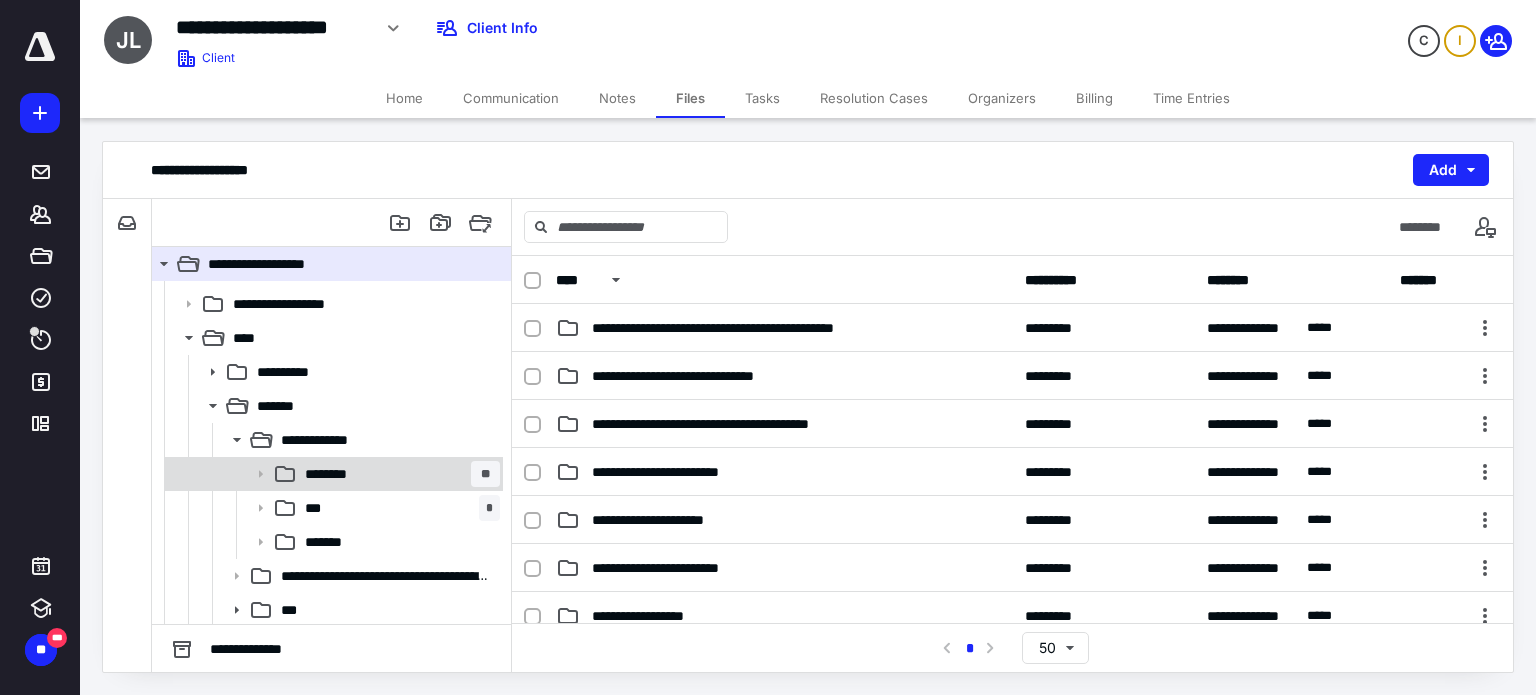 click on "********" at bounding box center [335, 474] 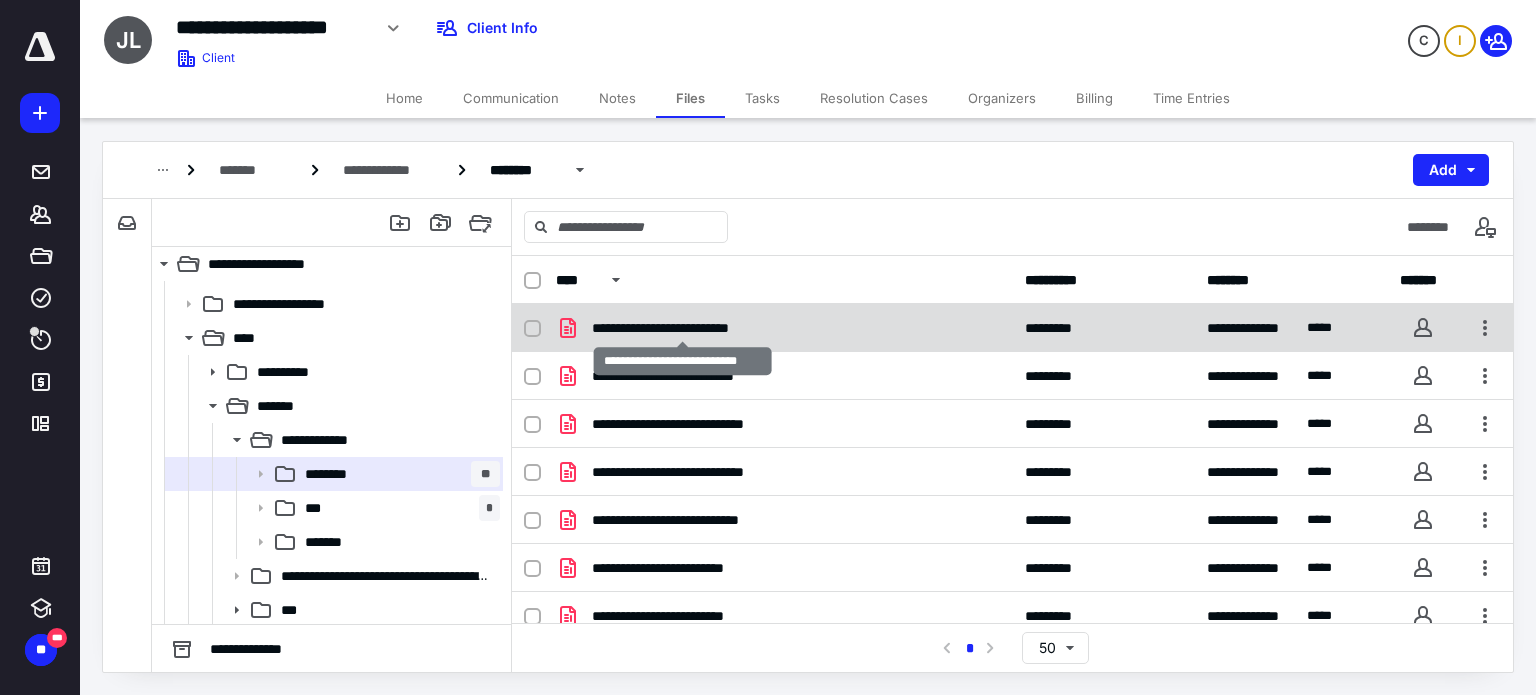 click on "**********" at bounding box center (683, 328) 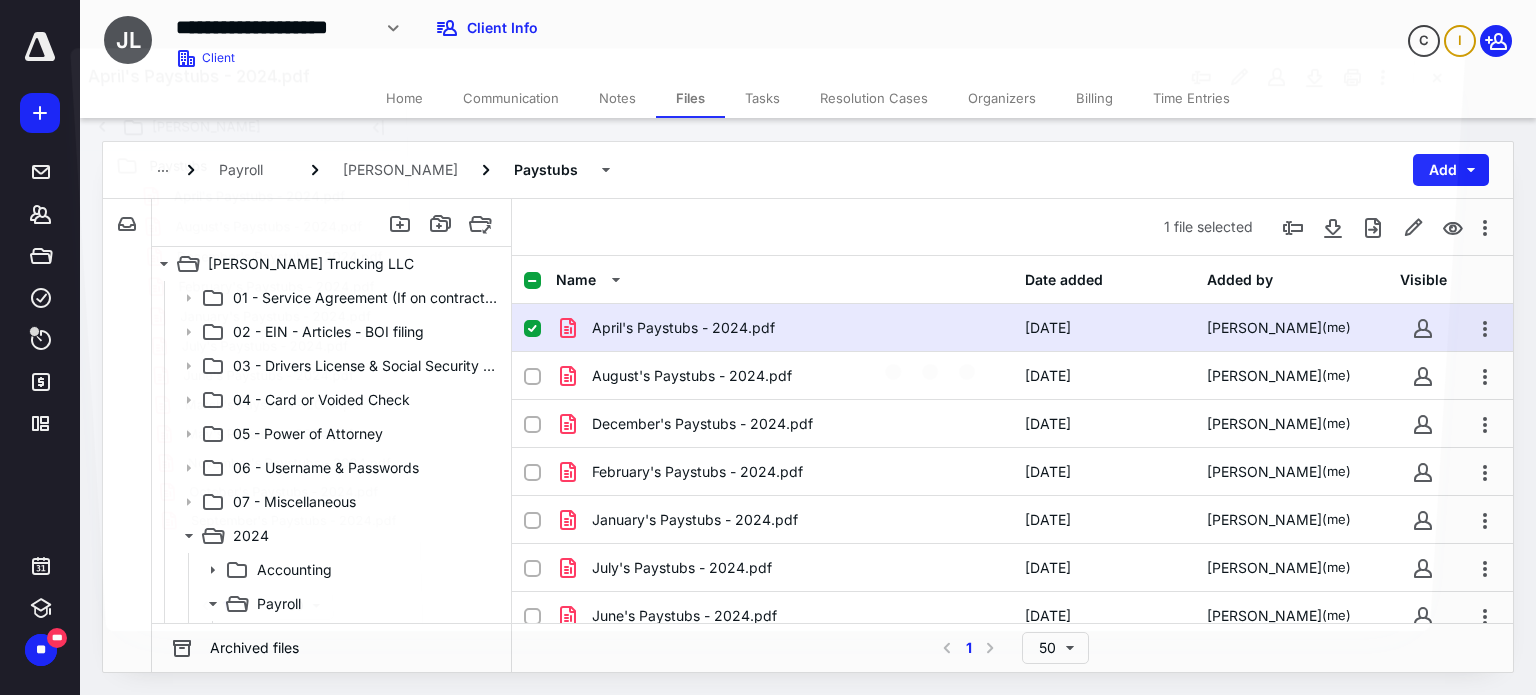 scroll, scrollTop: 198, scrollLeft: 0, axis: vertical 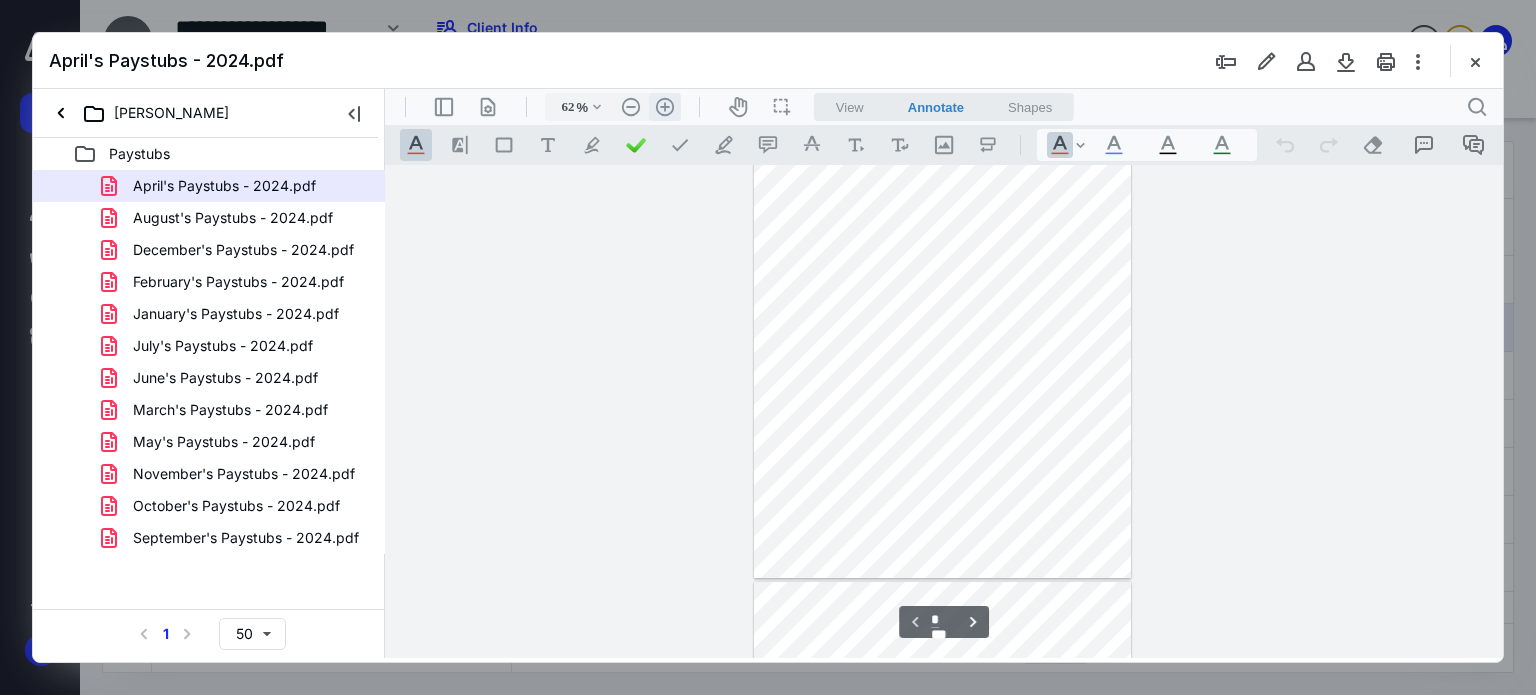 click on ".cls-1{fill:#abb0c4;} icon - header - zoom - in - line" at bounding box center (665, 107) 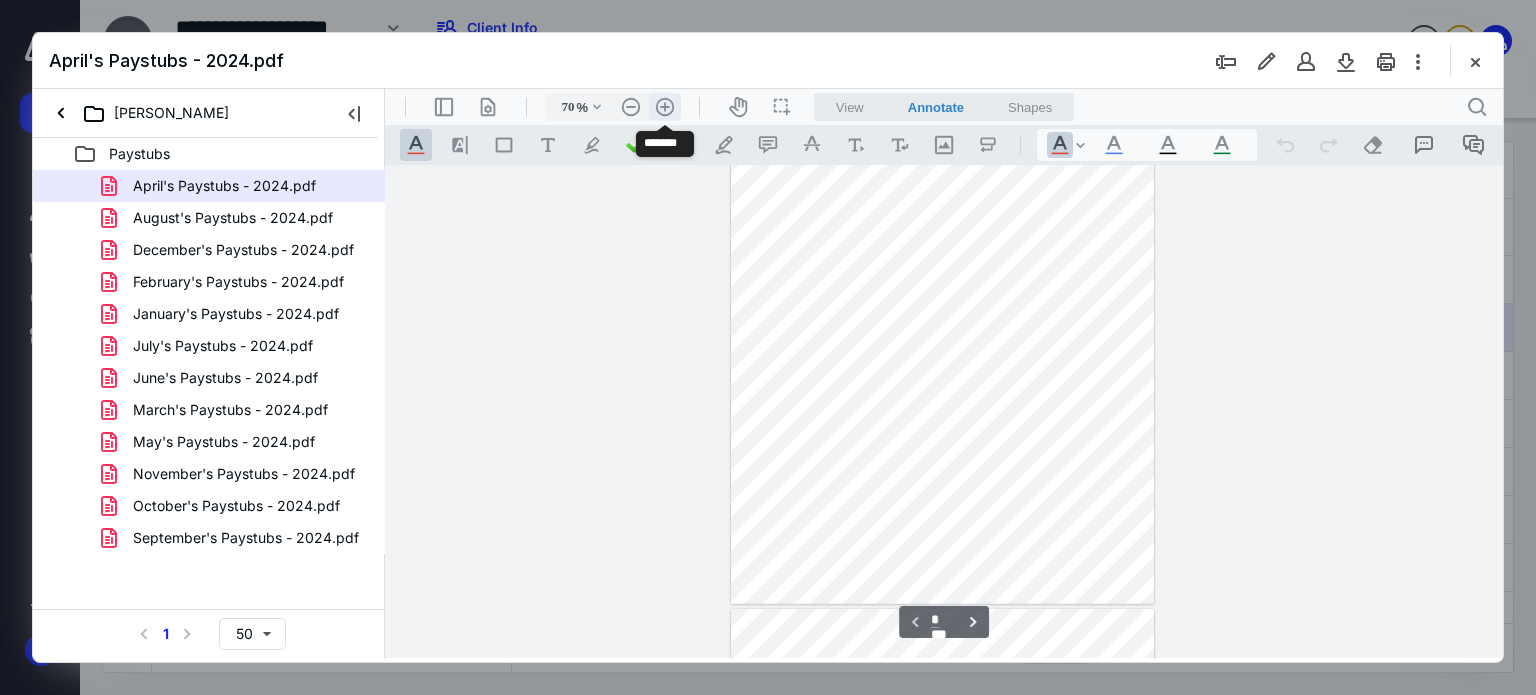 click on ".cls-1{fill:#abb0c4;} icon - header - zoom - in - line" at bounding box center (665, 107) 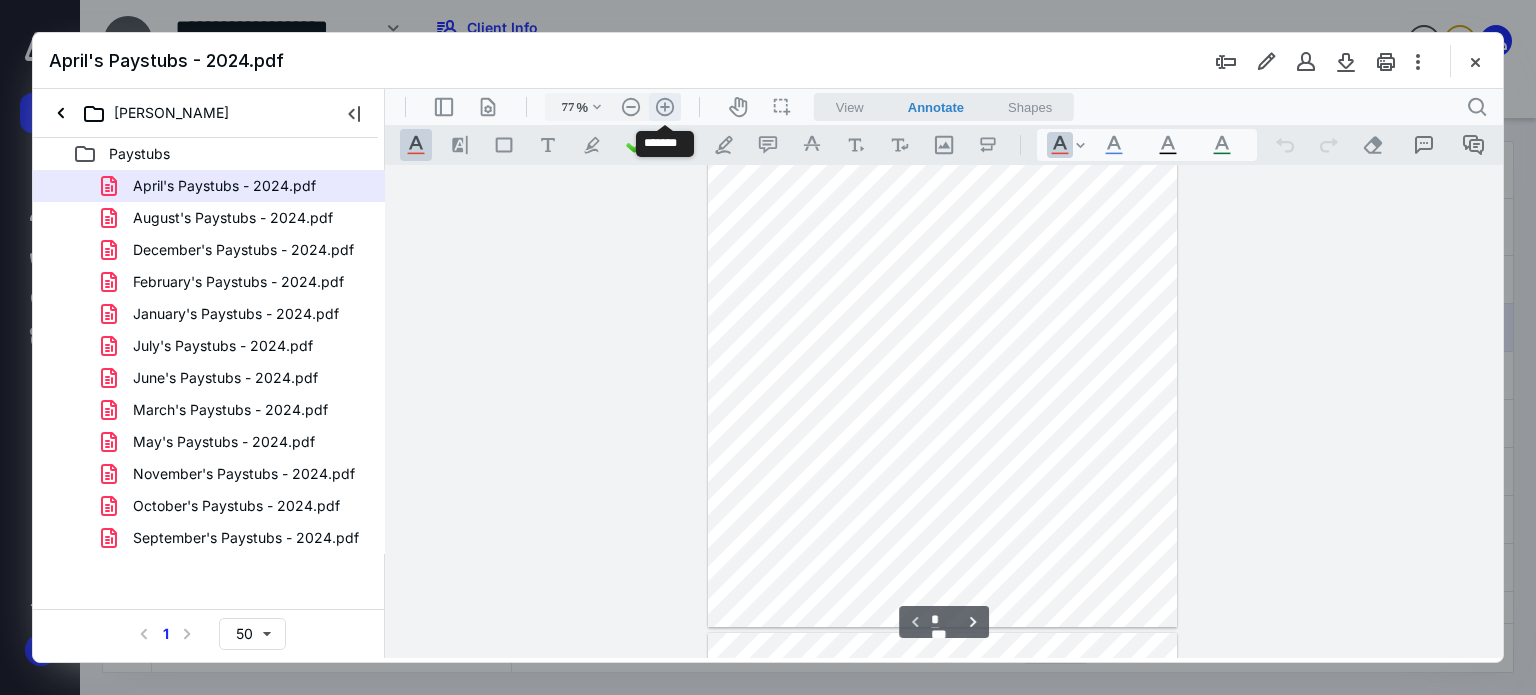 click on ".cls-1{fill:#abb0c4;} icon - header - zoom - in - line" at bounding box center (665, 107) 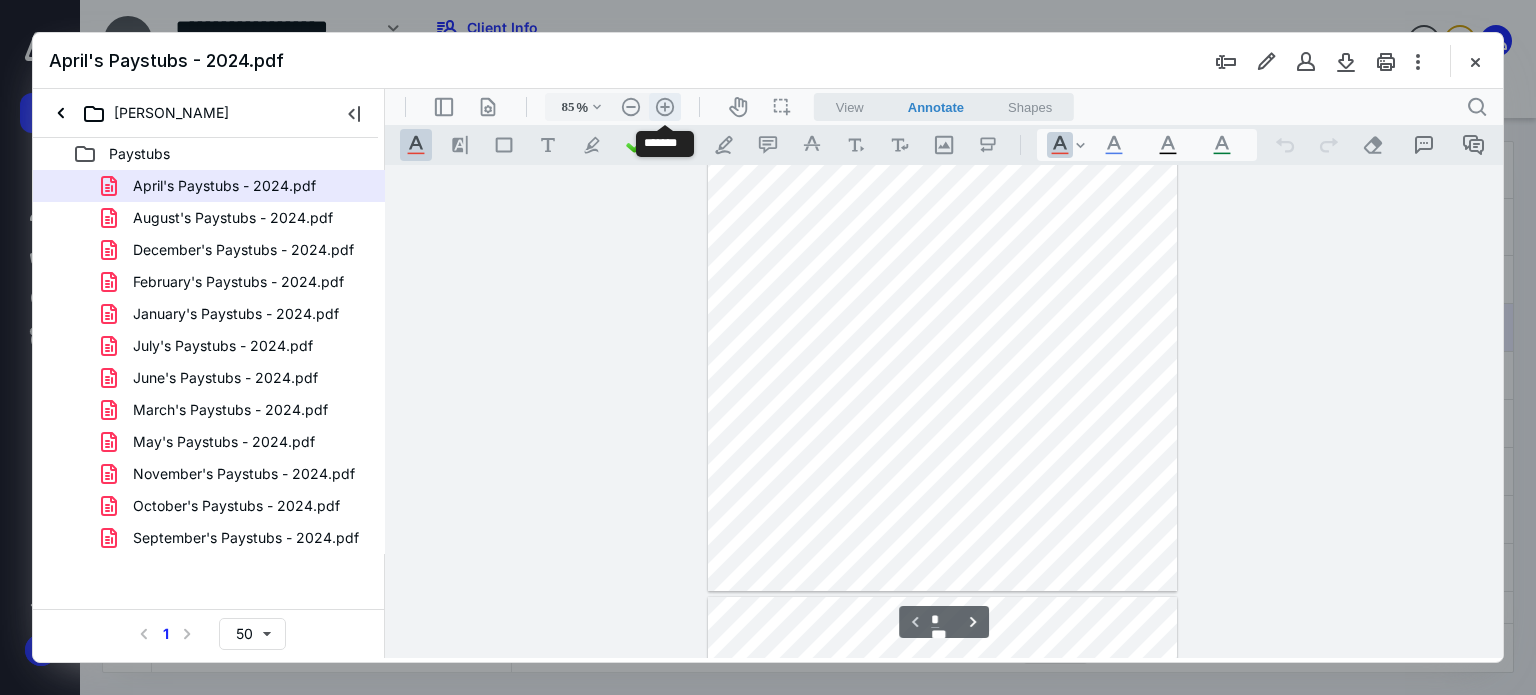 click on ".cls-1{fill:#abb0c4;} icon - header - zoom - in - line" at bounding box center (665, 107) 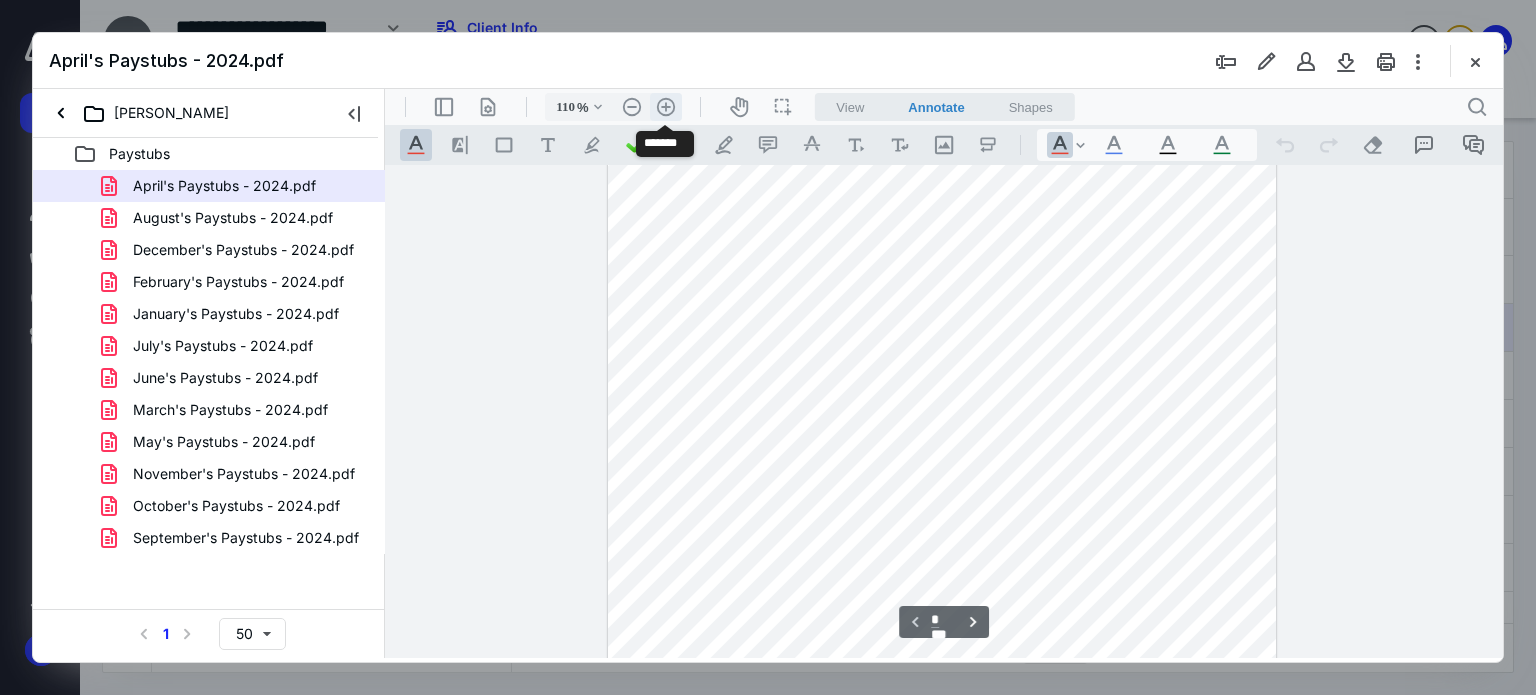 click on ".cls-1{fill:#abb0c4;} icon - header - zoom - in - line" at bounding box center (666, 107) 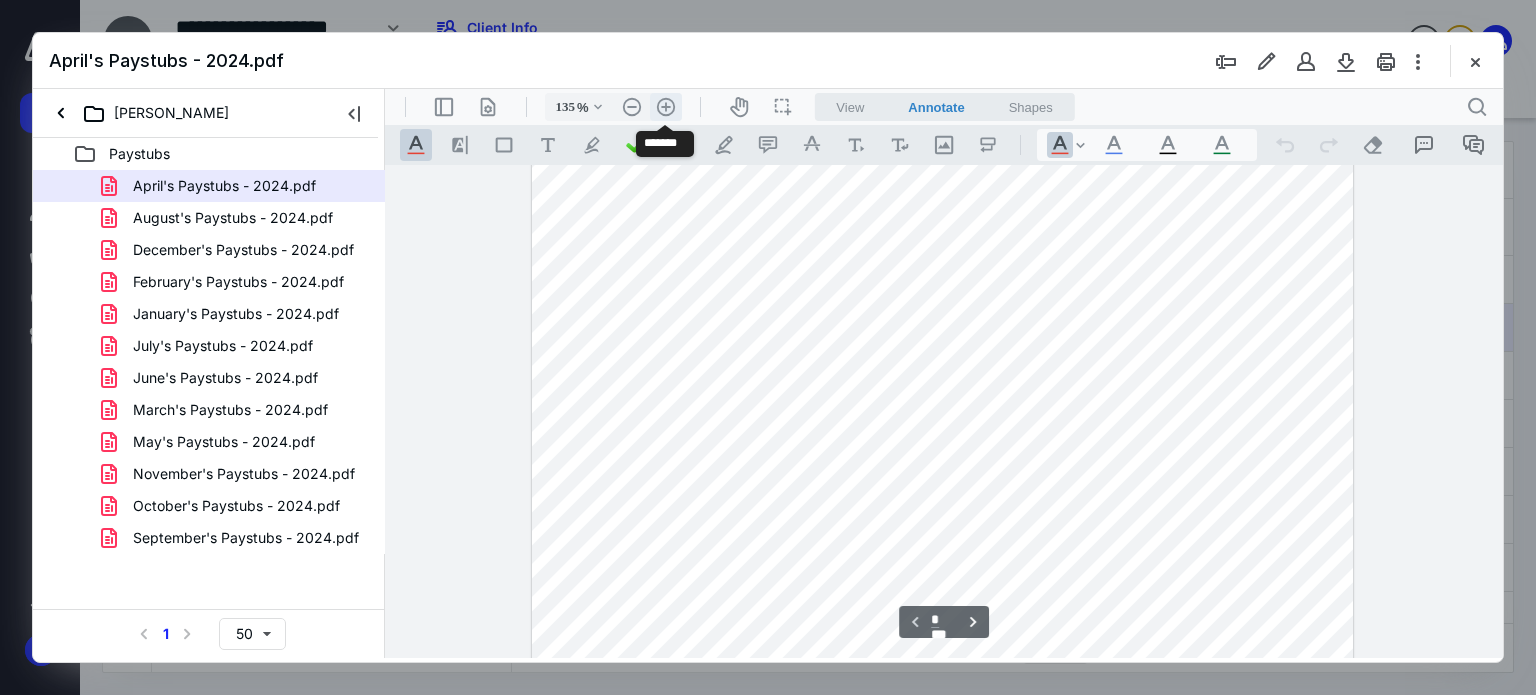 click on ".cls-1{fill:#abb0c4;} icon - header - zoom - in - line" at bounding box center [666, 107] 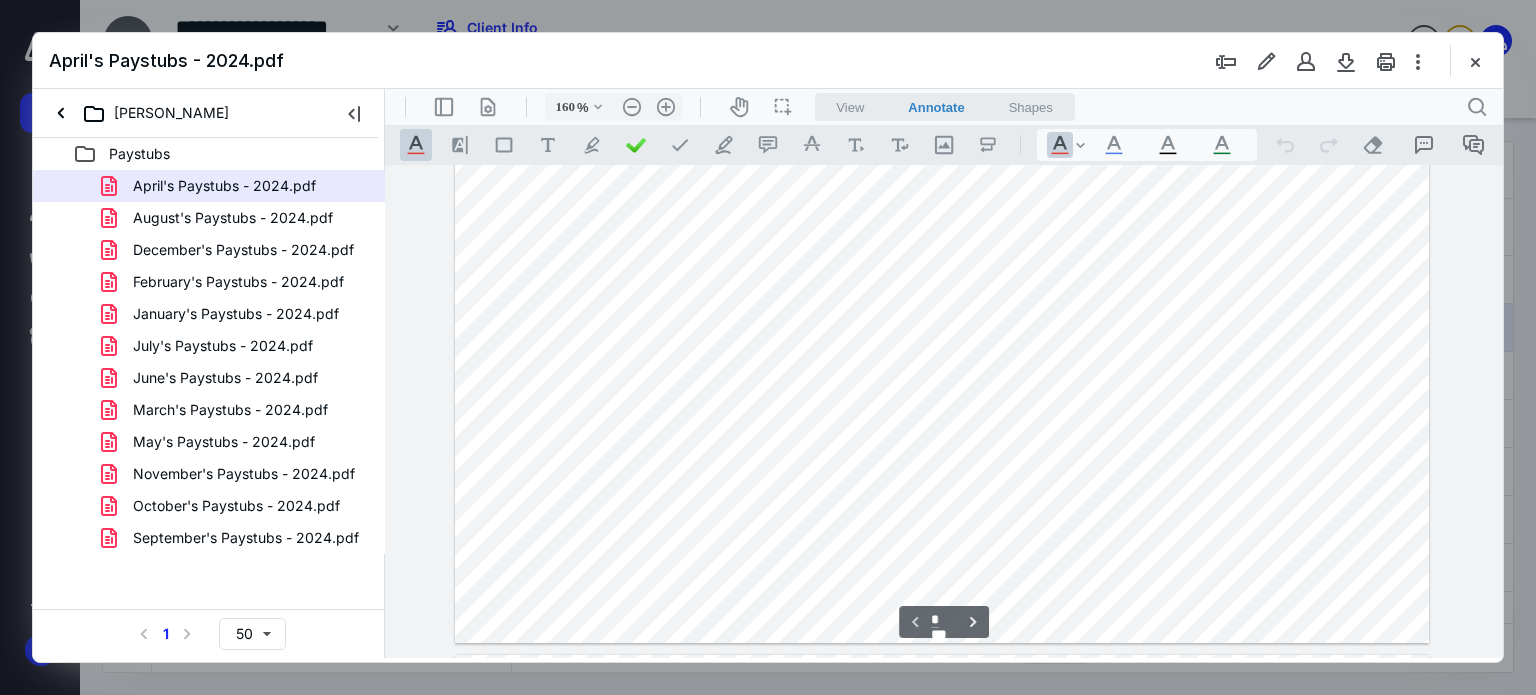 scroll, scrollTop: 1034, scrollLeft: 0, axis: vertical 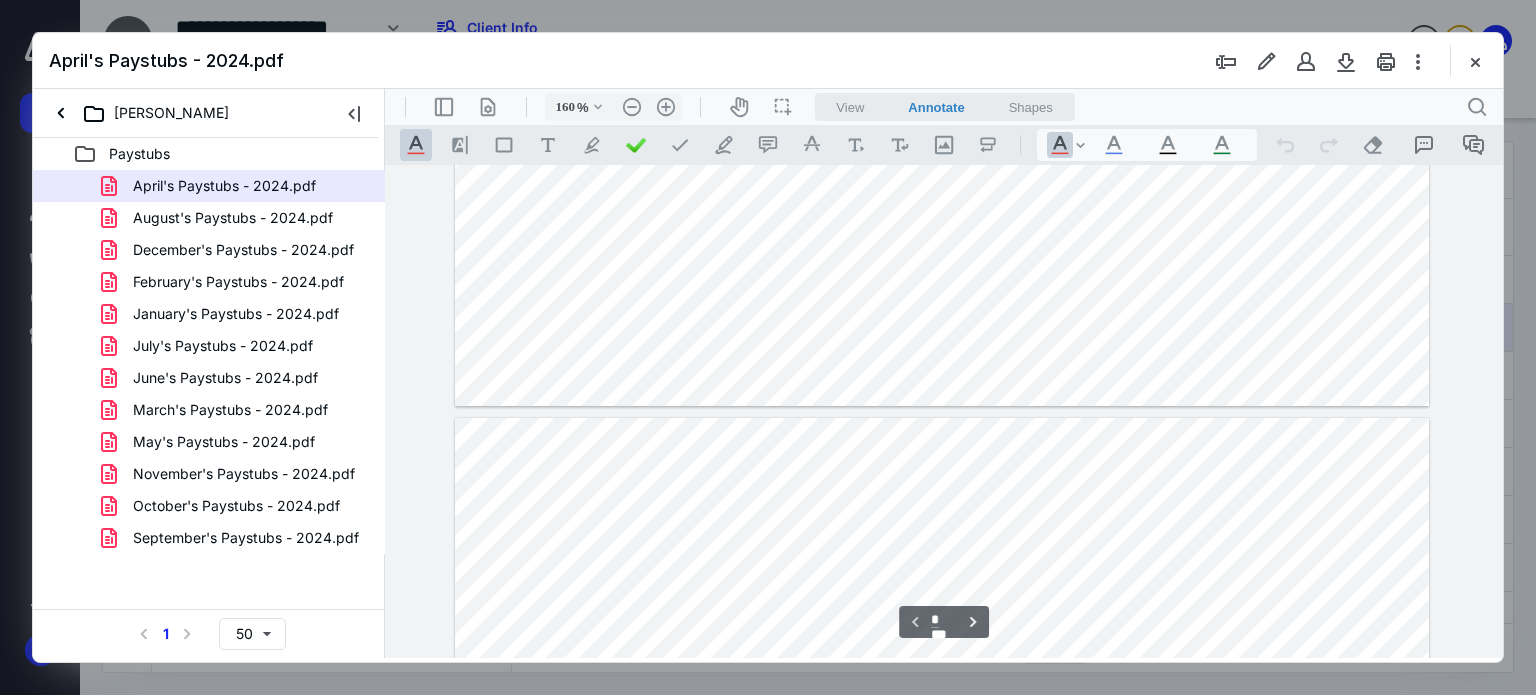 type on "*" 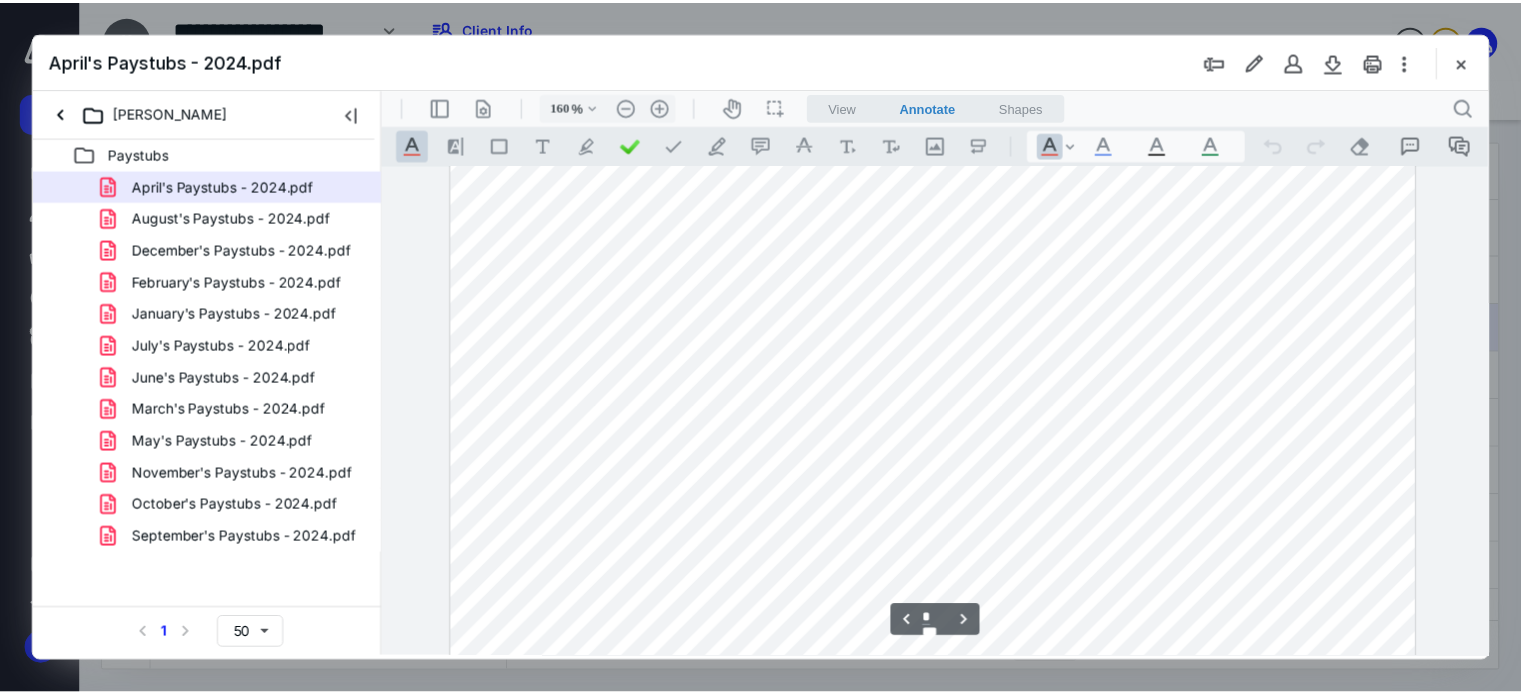 scroll, scrollTop: 1534, scrollLeft: 0, axis: vertical 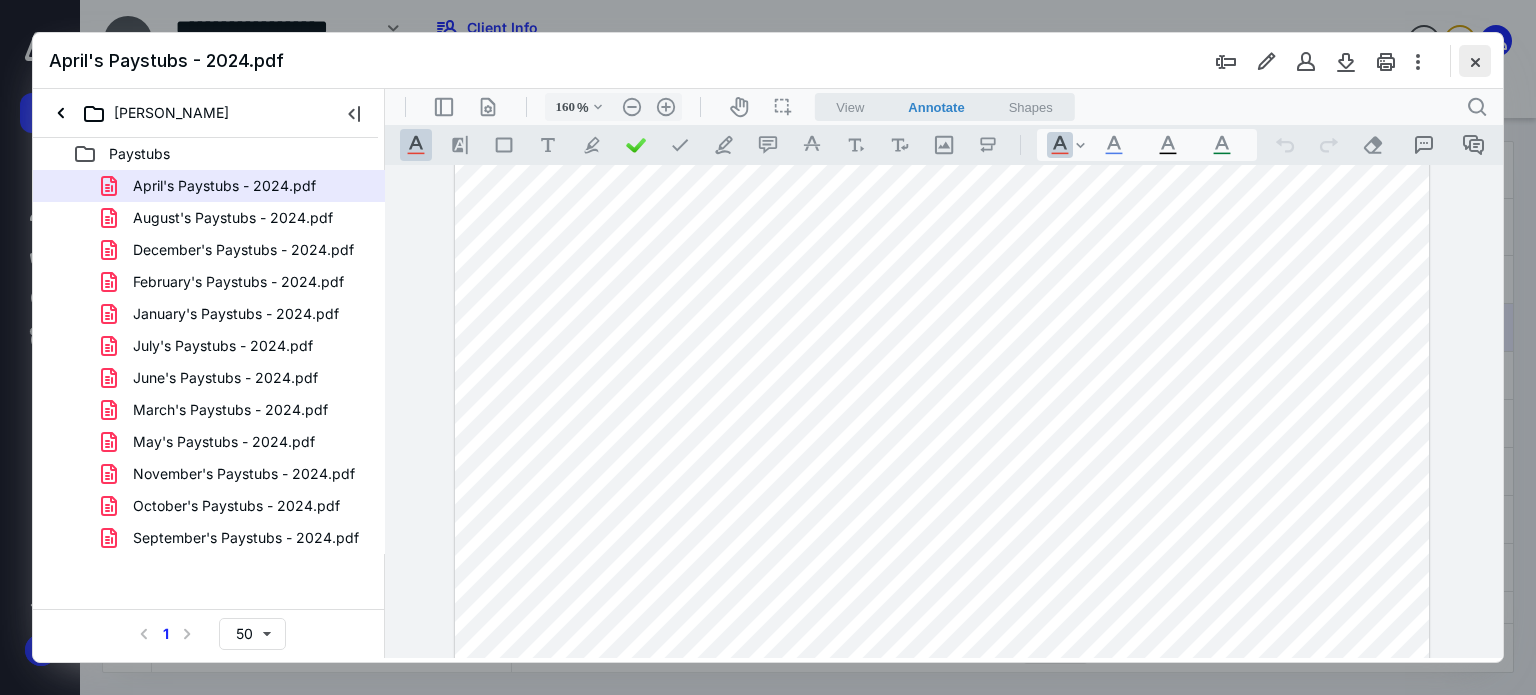 click at bounding box center [1475, 61] 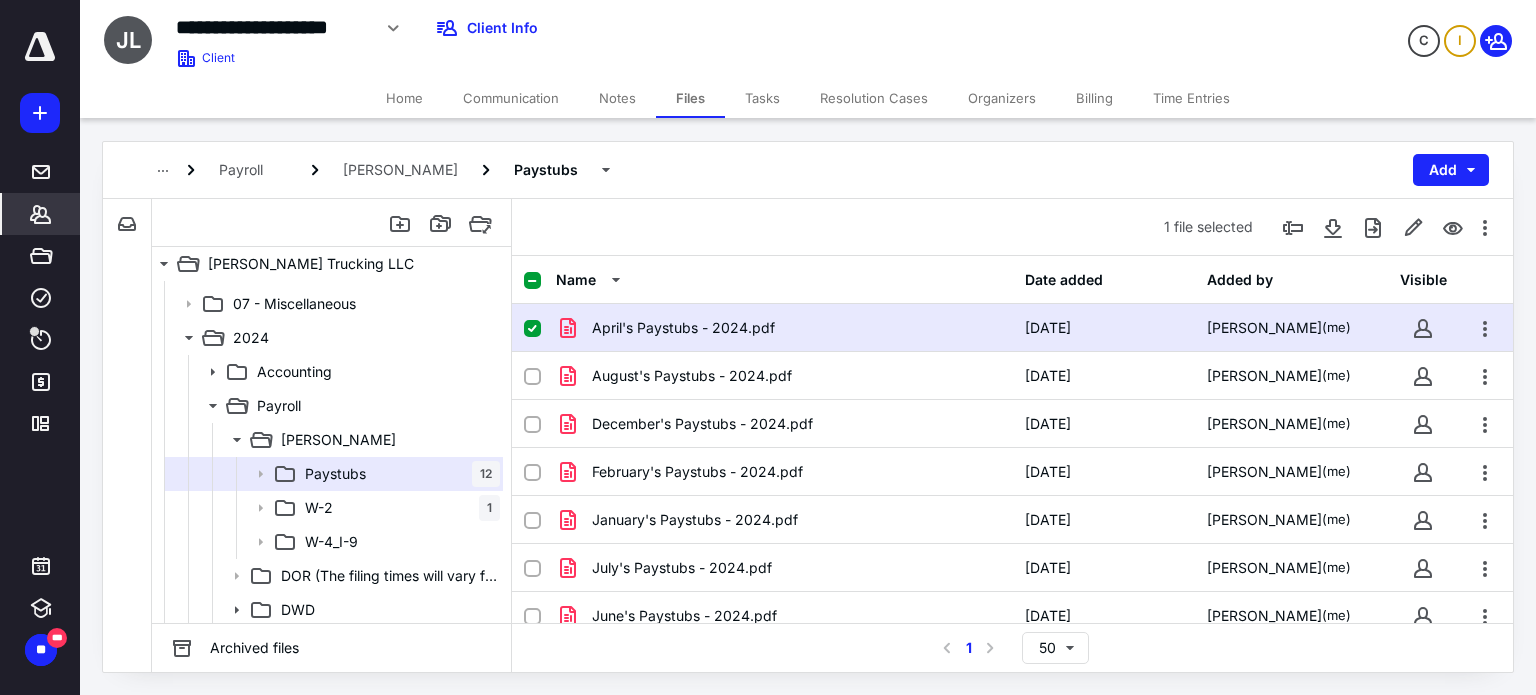click on "*******" at bounding box center [41, 214] 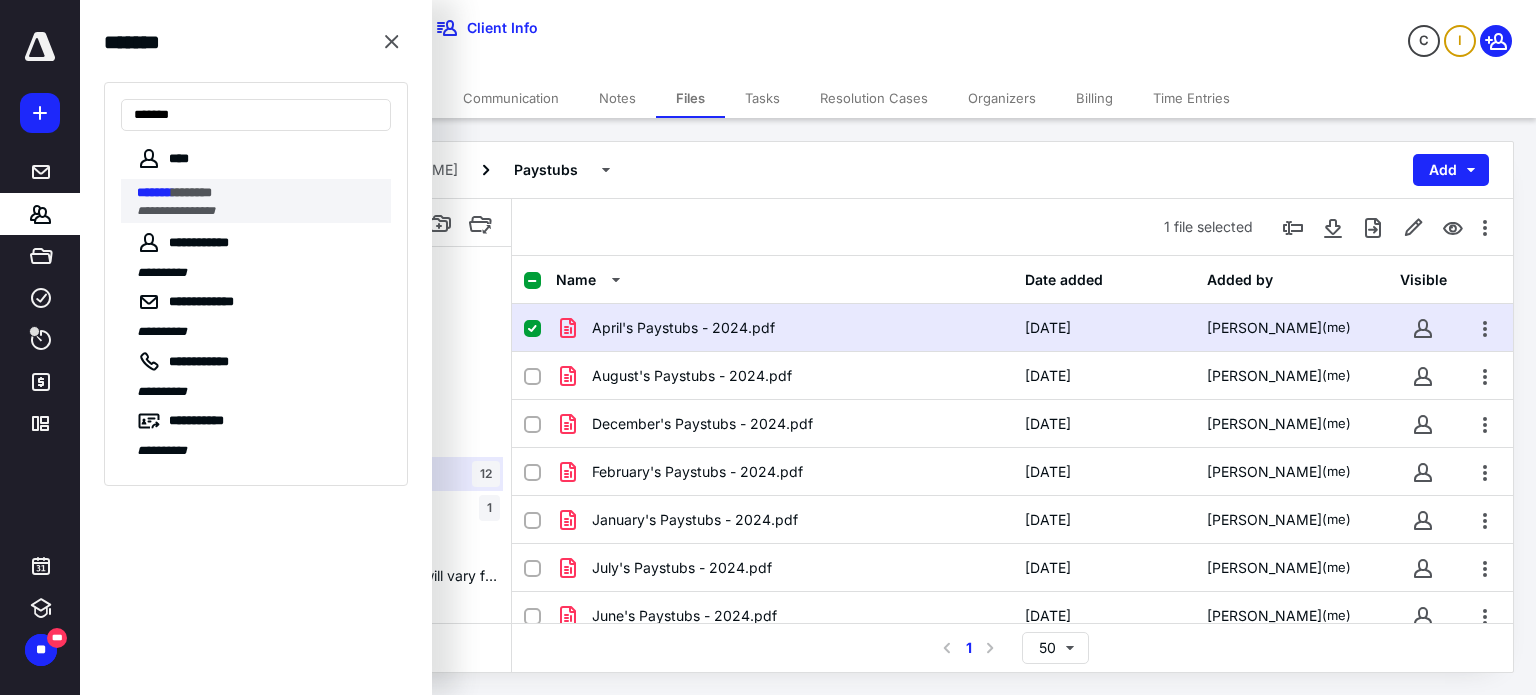 type on "*******" 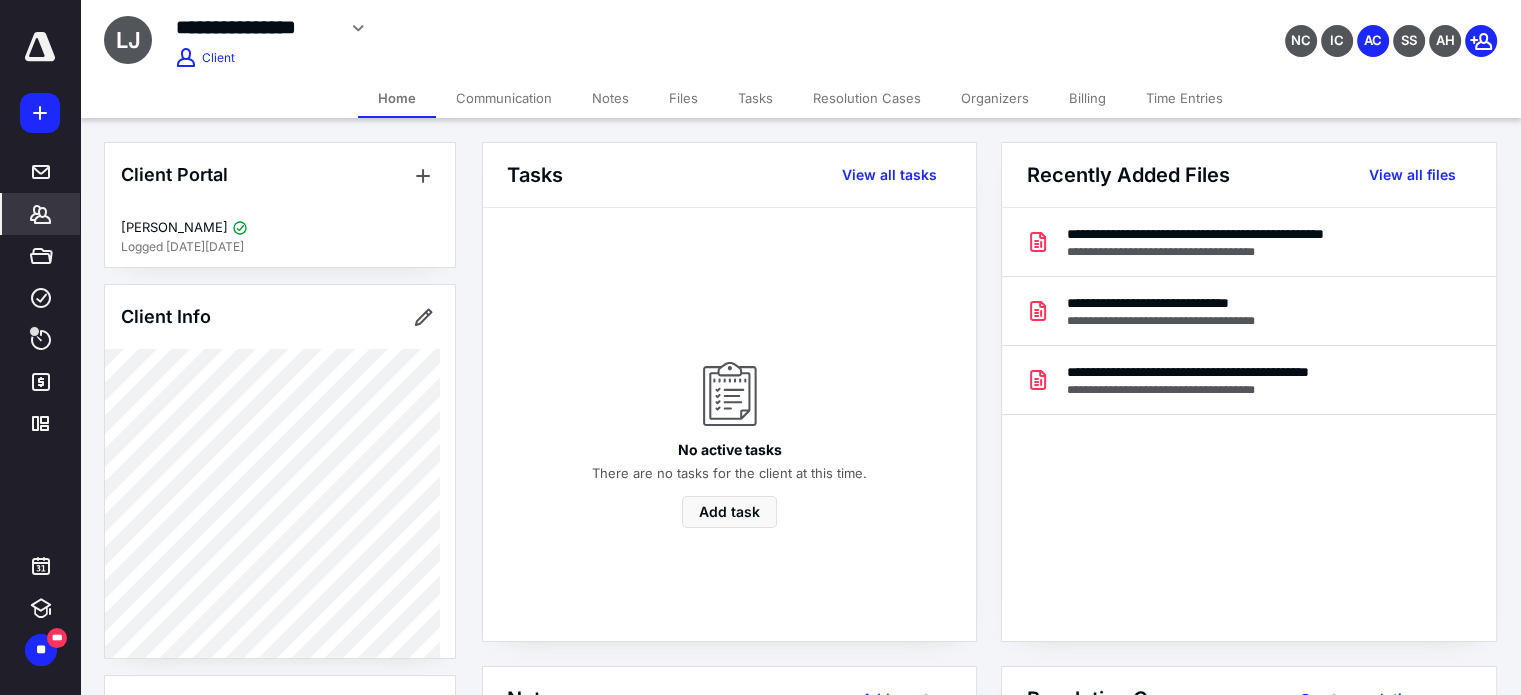 click on "Files" at bounding box center [683, 98] 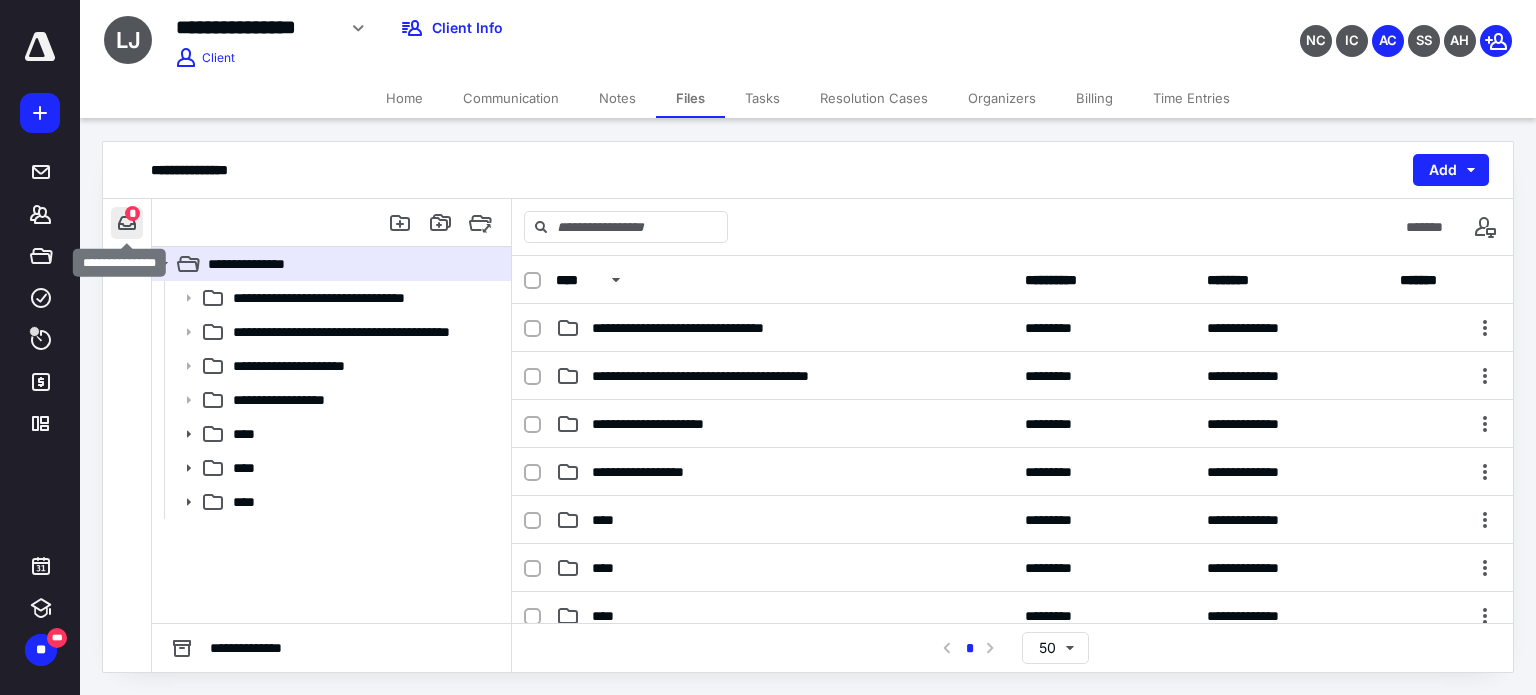click at bounding box center [127, 223] 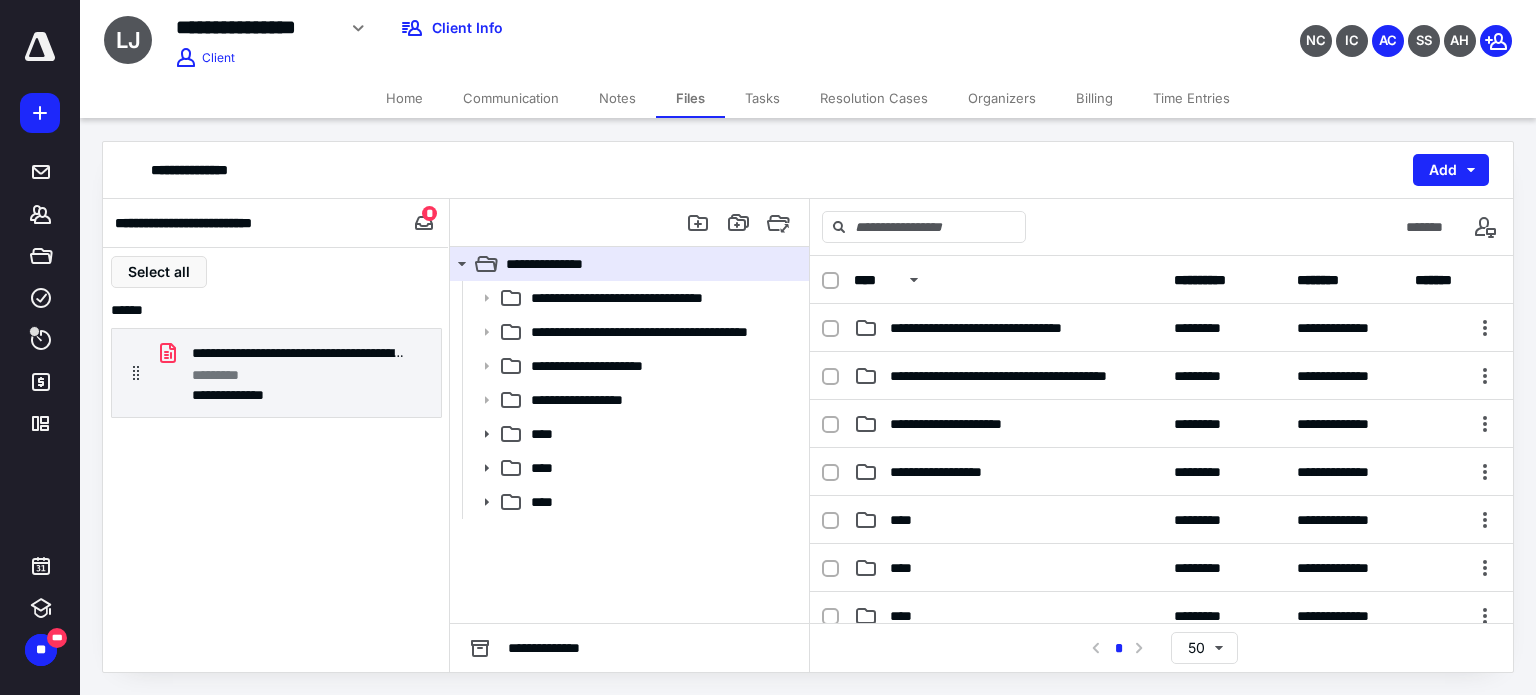 click on "Home" at bounding box center (404, 98) 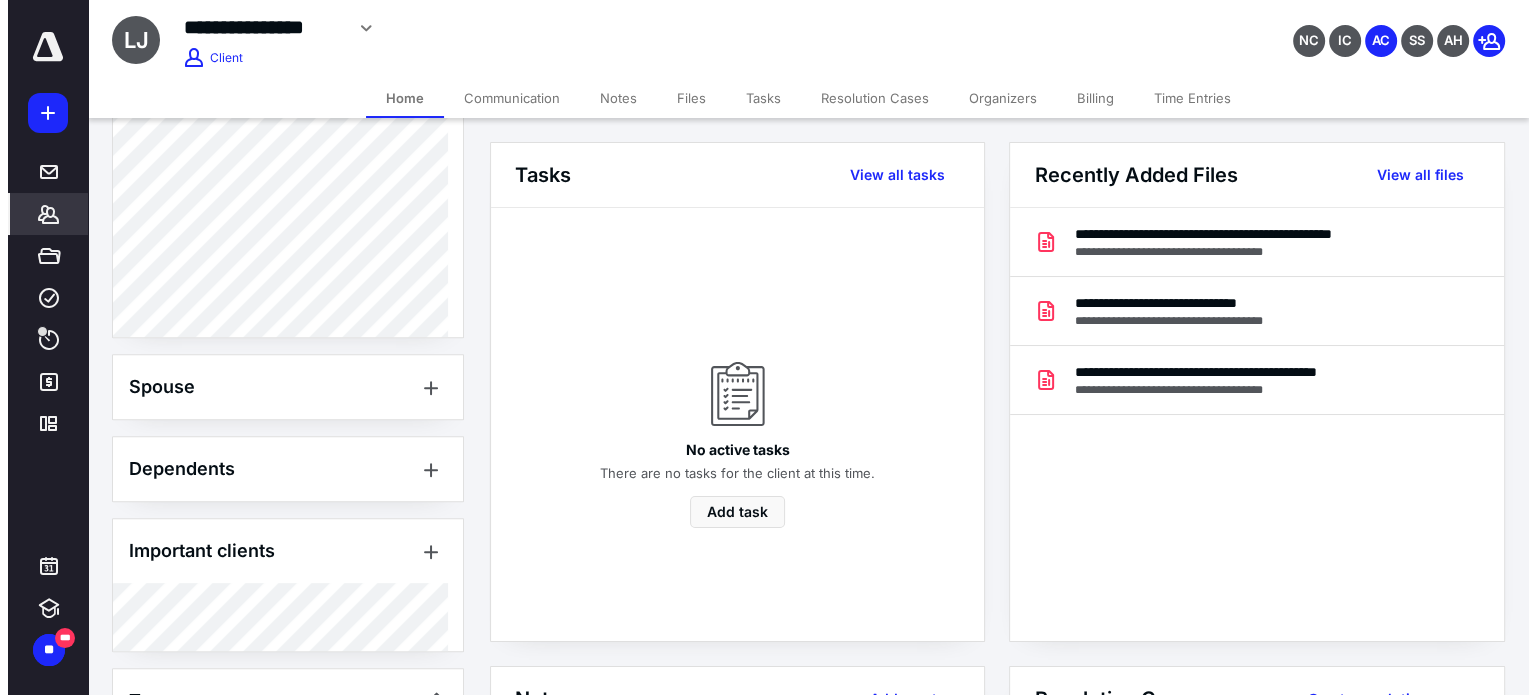scroll, scrollTop: 921, scrollLeft: 0, axis: vertical 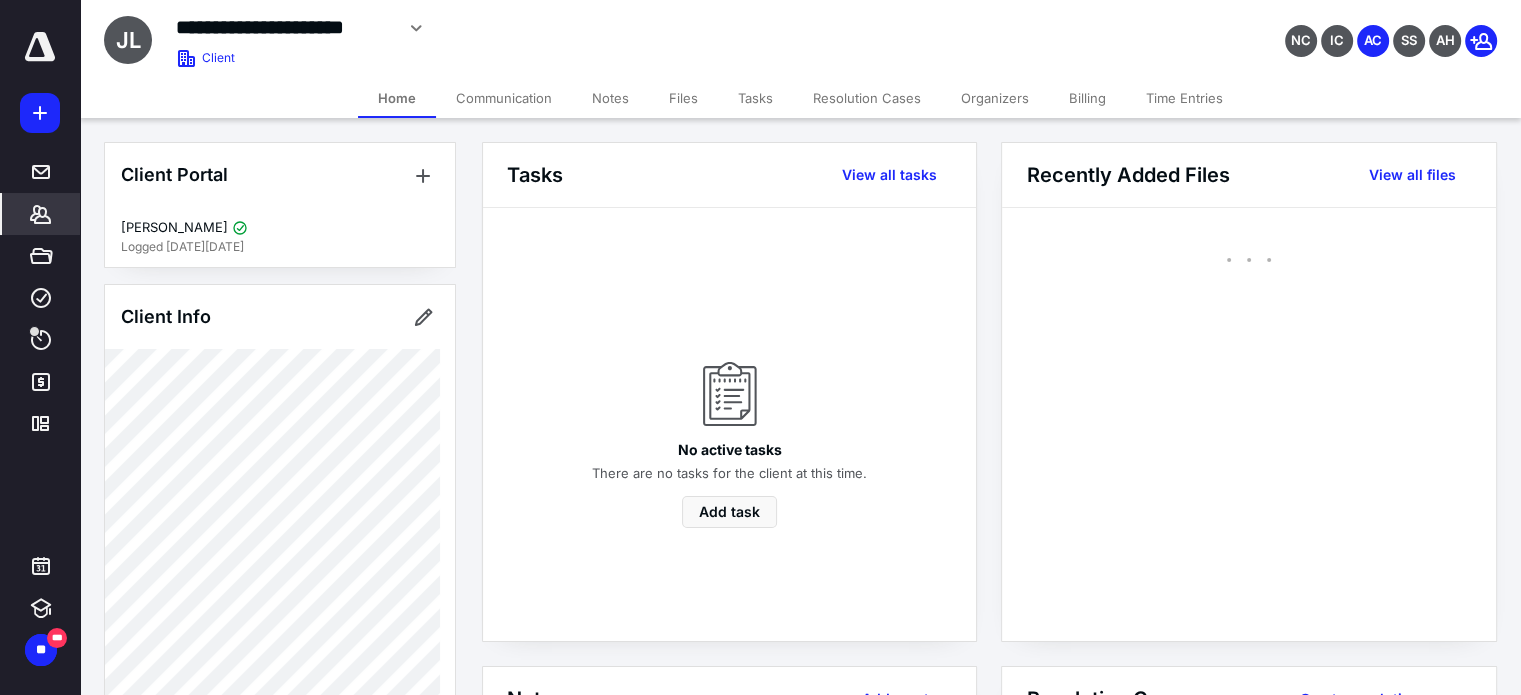 click on "Billing" at bounding box center (1087, 98) 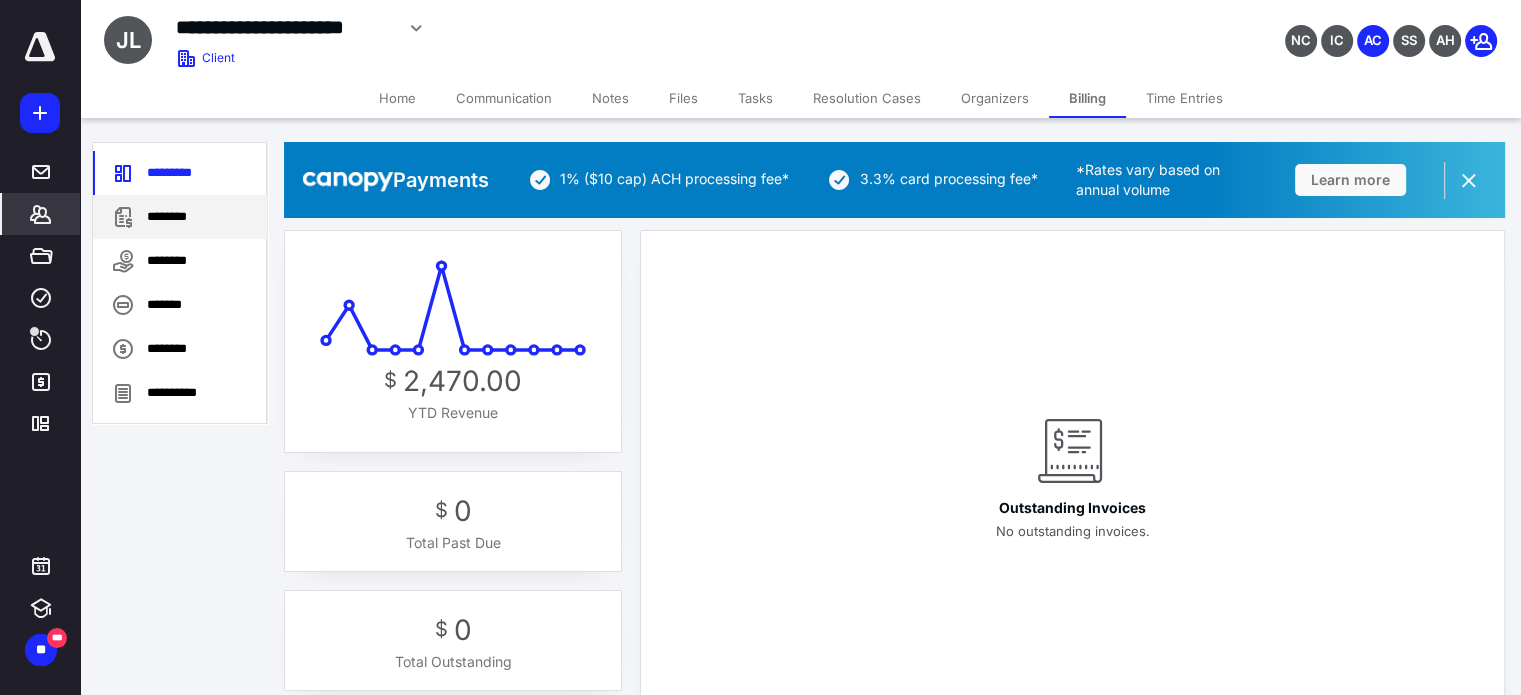 click on "********" at bounding box center [180, 217] 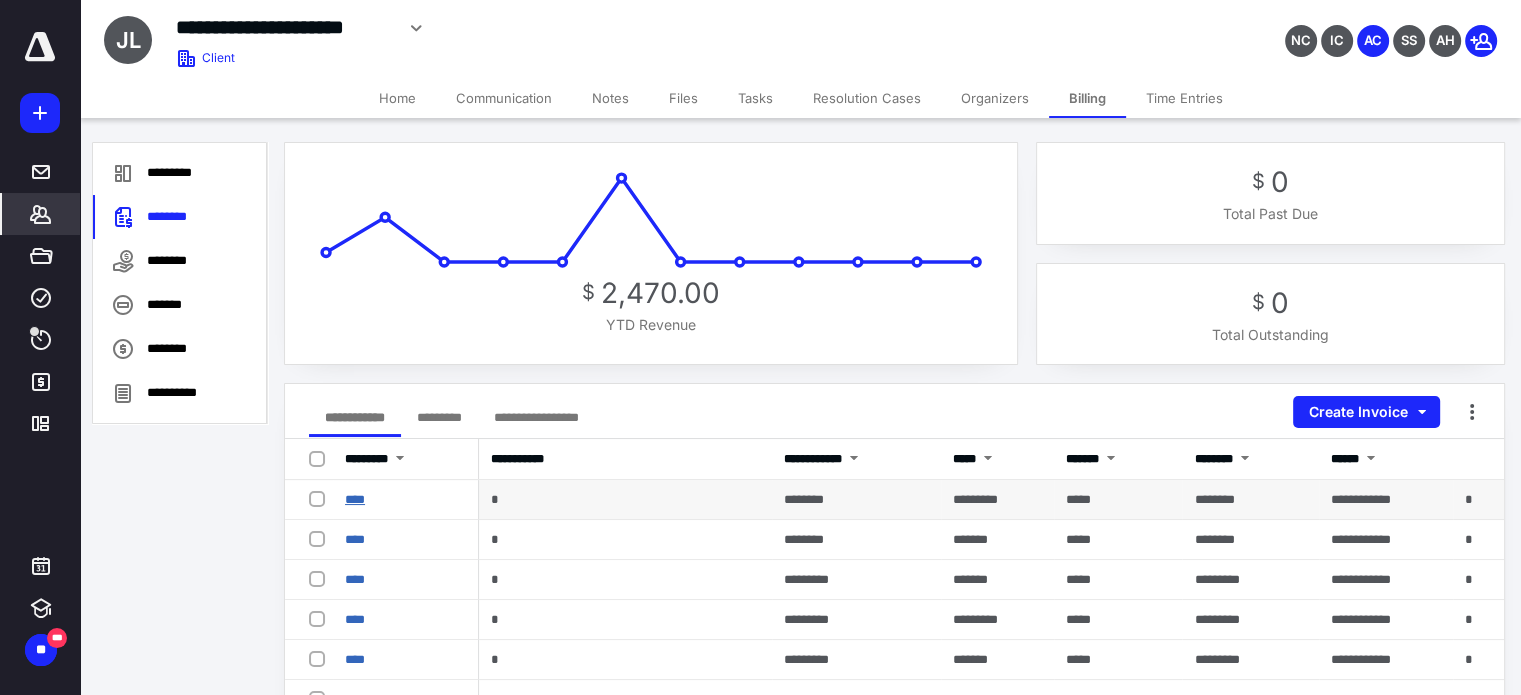 click on "****" at bounding box center [355, 499] 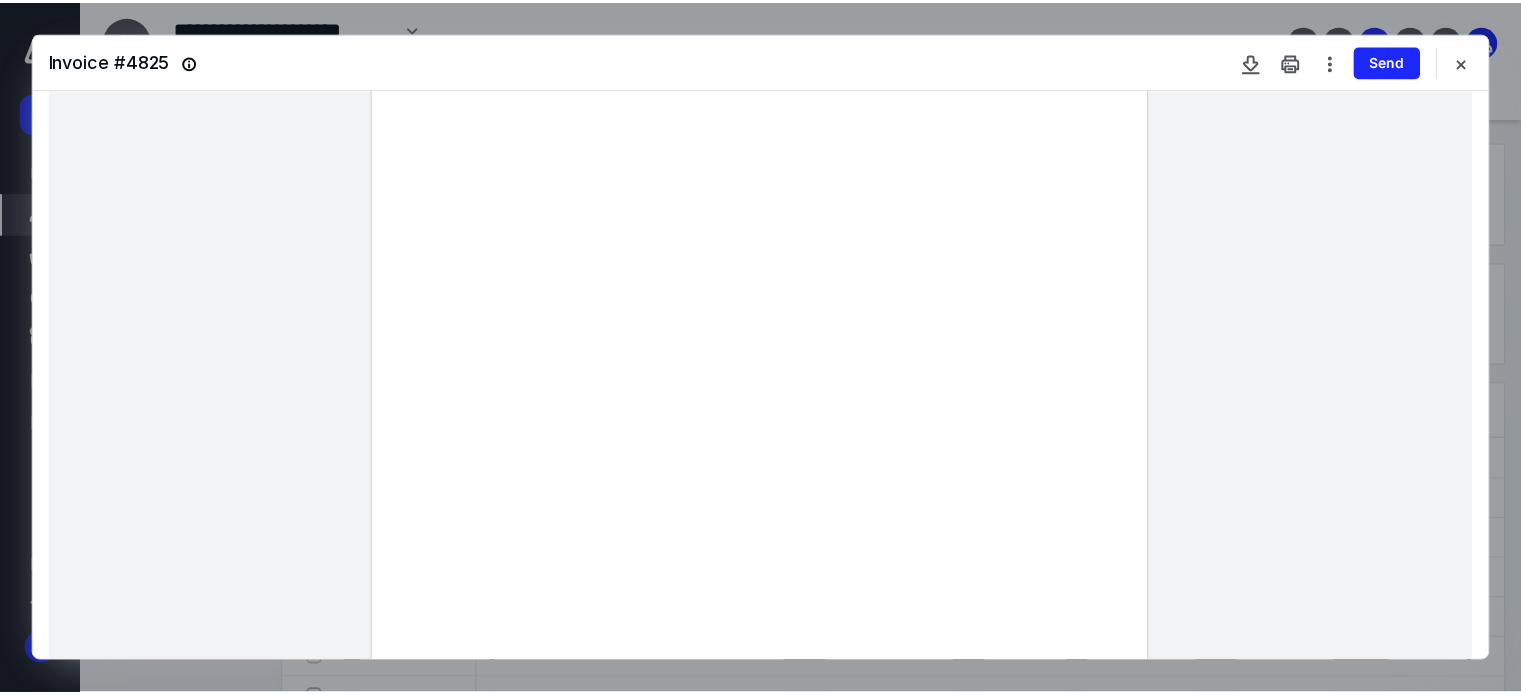 scroll, scrollTop: 200, scrollLeft: 0, axis: vertical 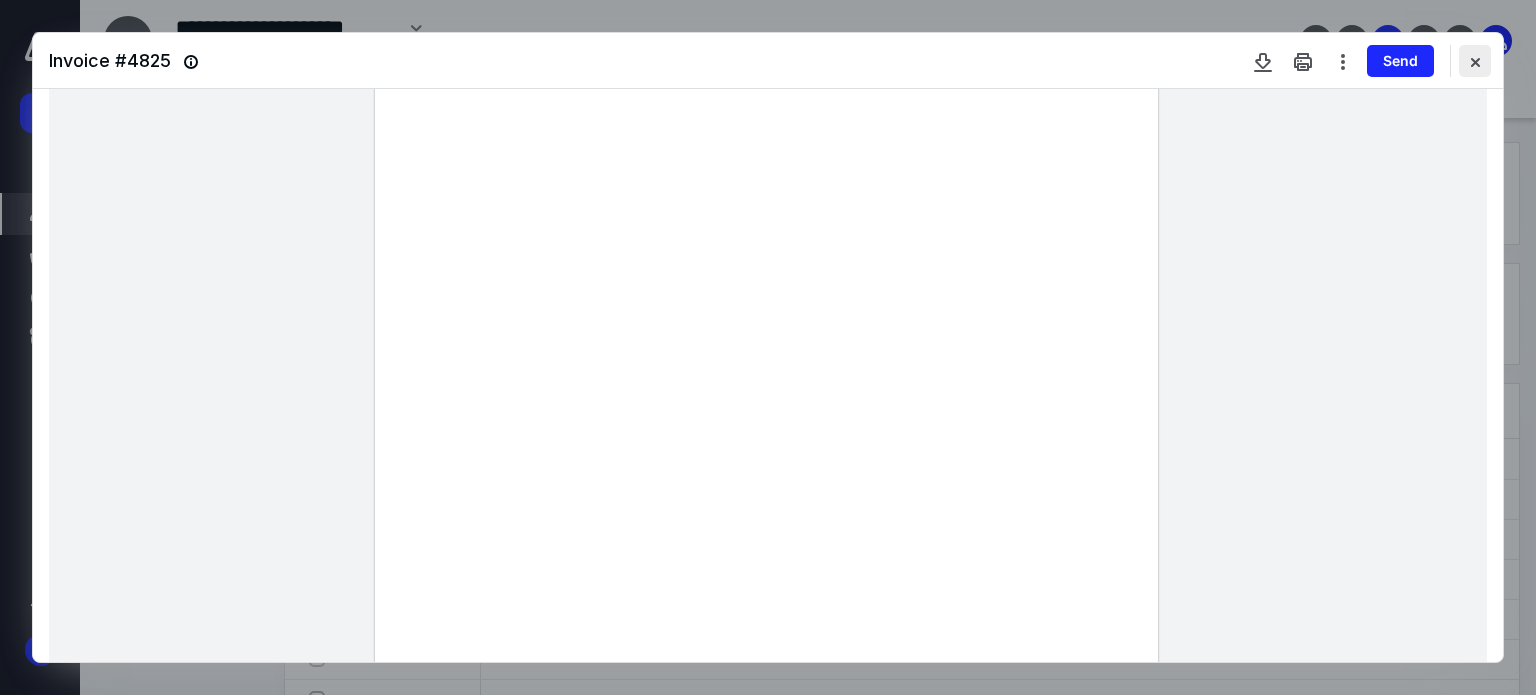 click at bounding box center (1475, 61) 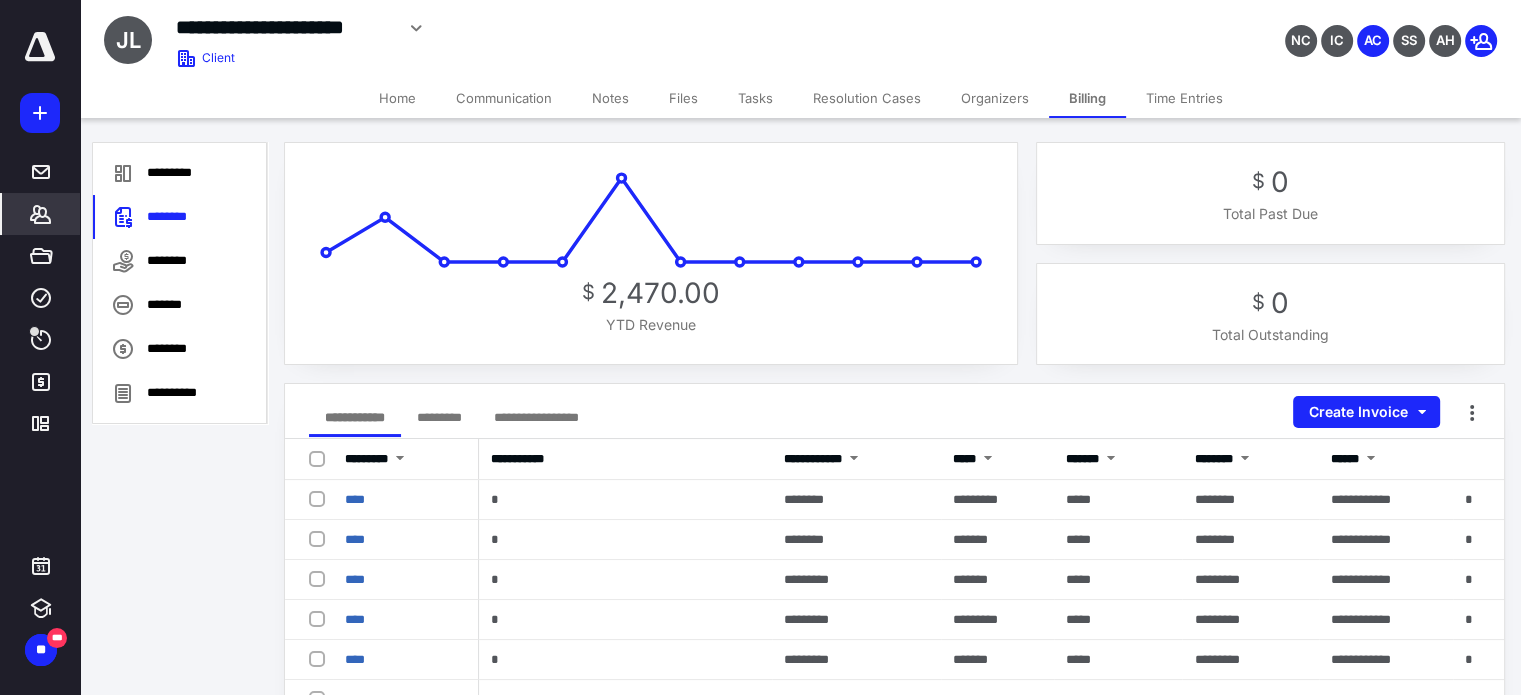 click on "Home" at bounding box center [397, 98] 